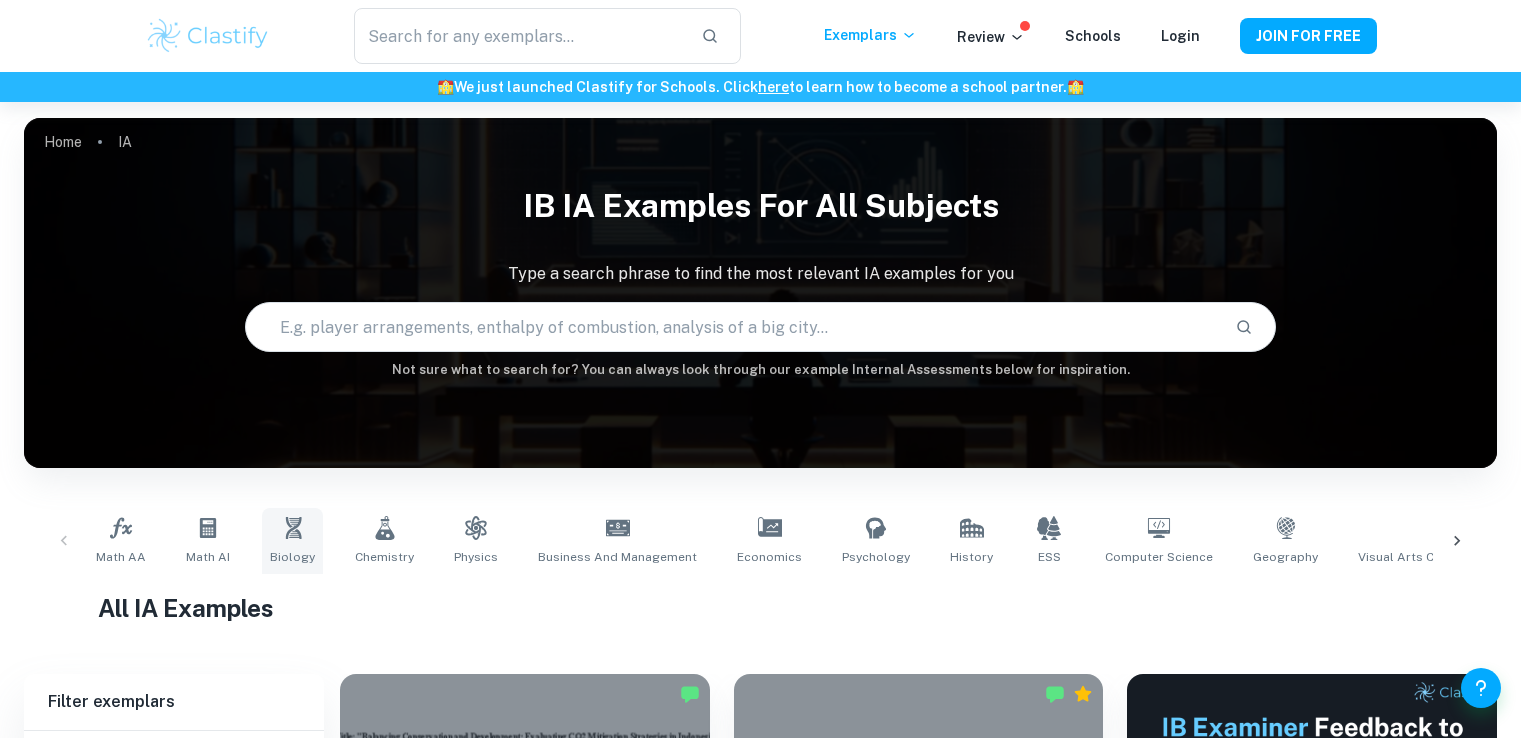 scroll, scrollTop: 166, scrollLeft: 0, axis: vertical 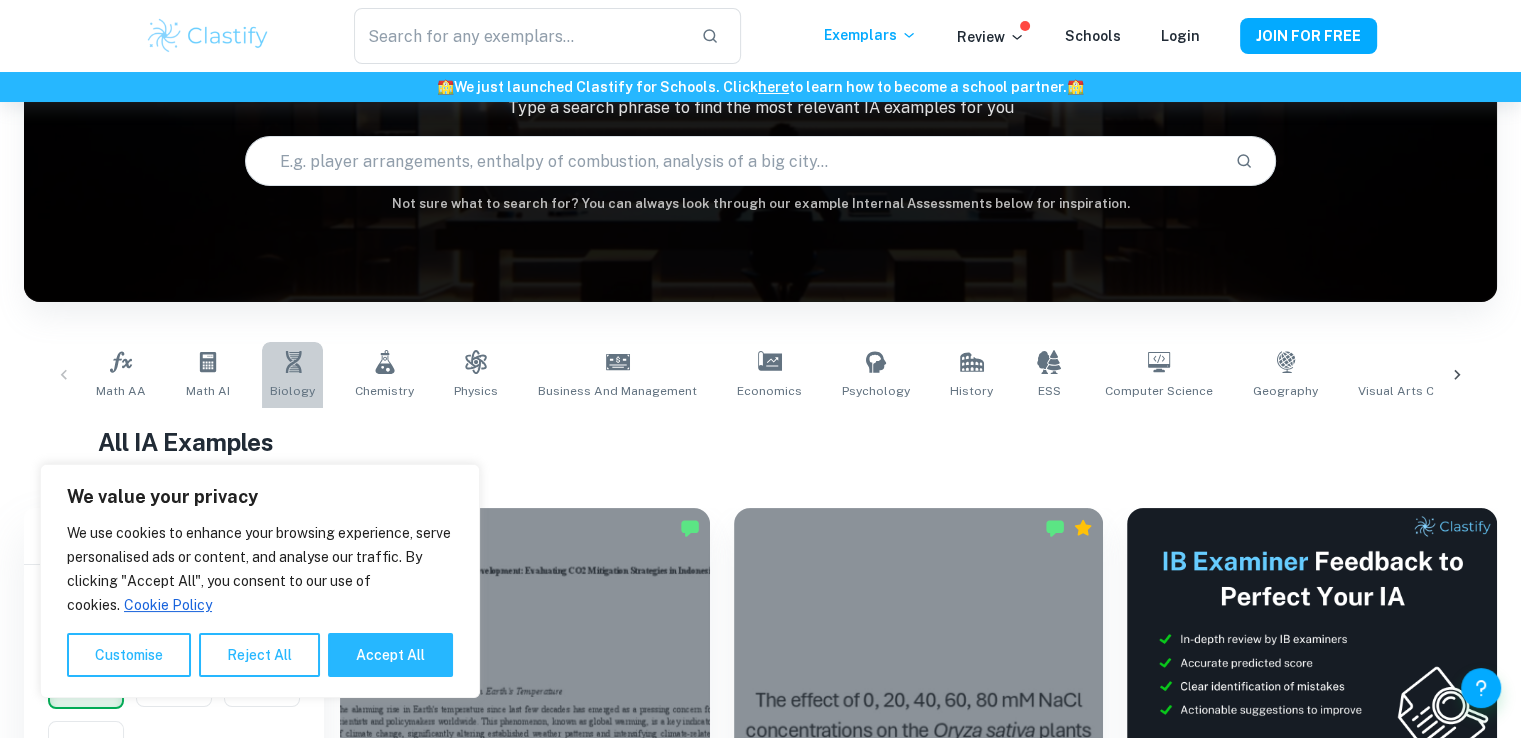 click on "Biology" at bounding box center (292, 375) 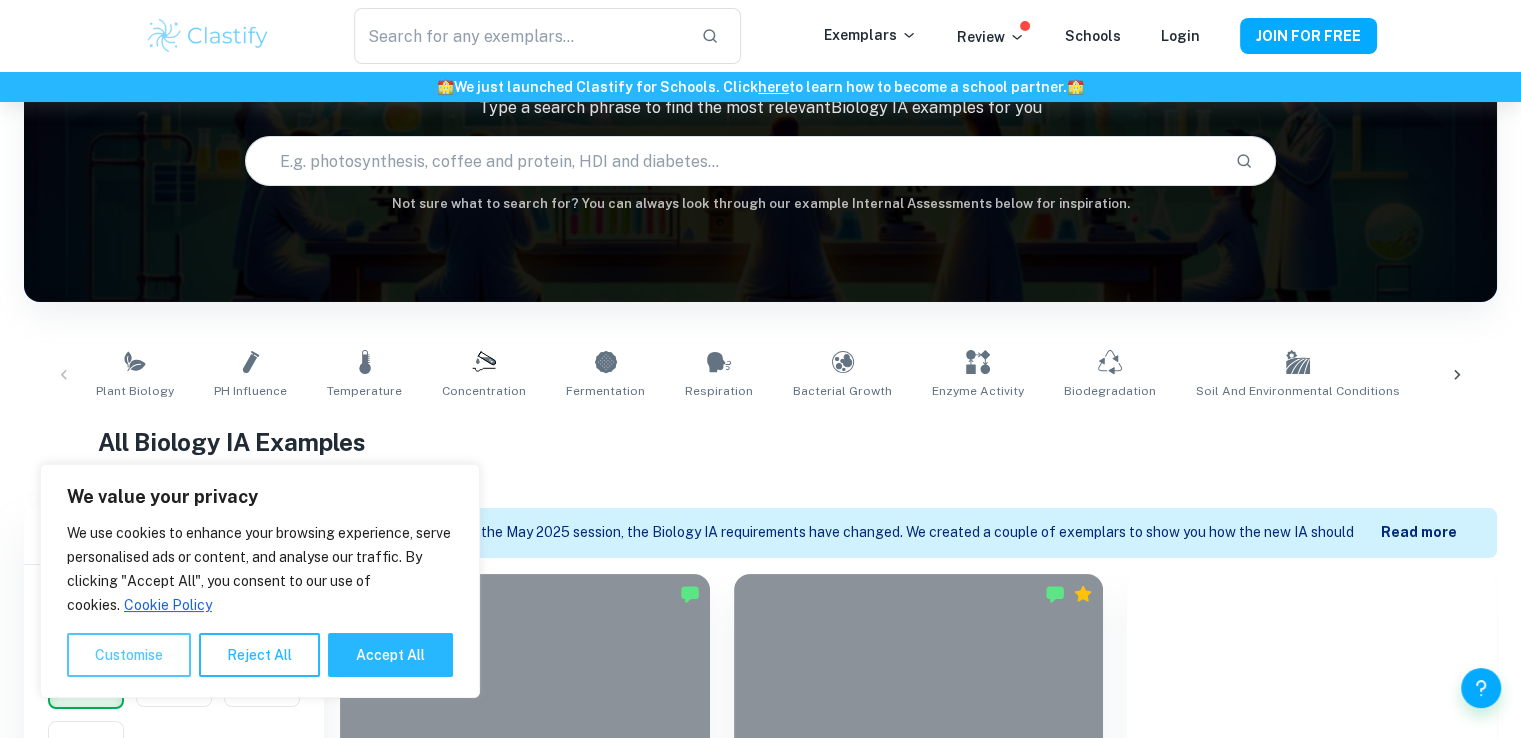 scroll, scrollTop: 0, scrollLeft: 0, axis: both 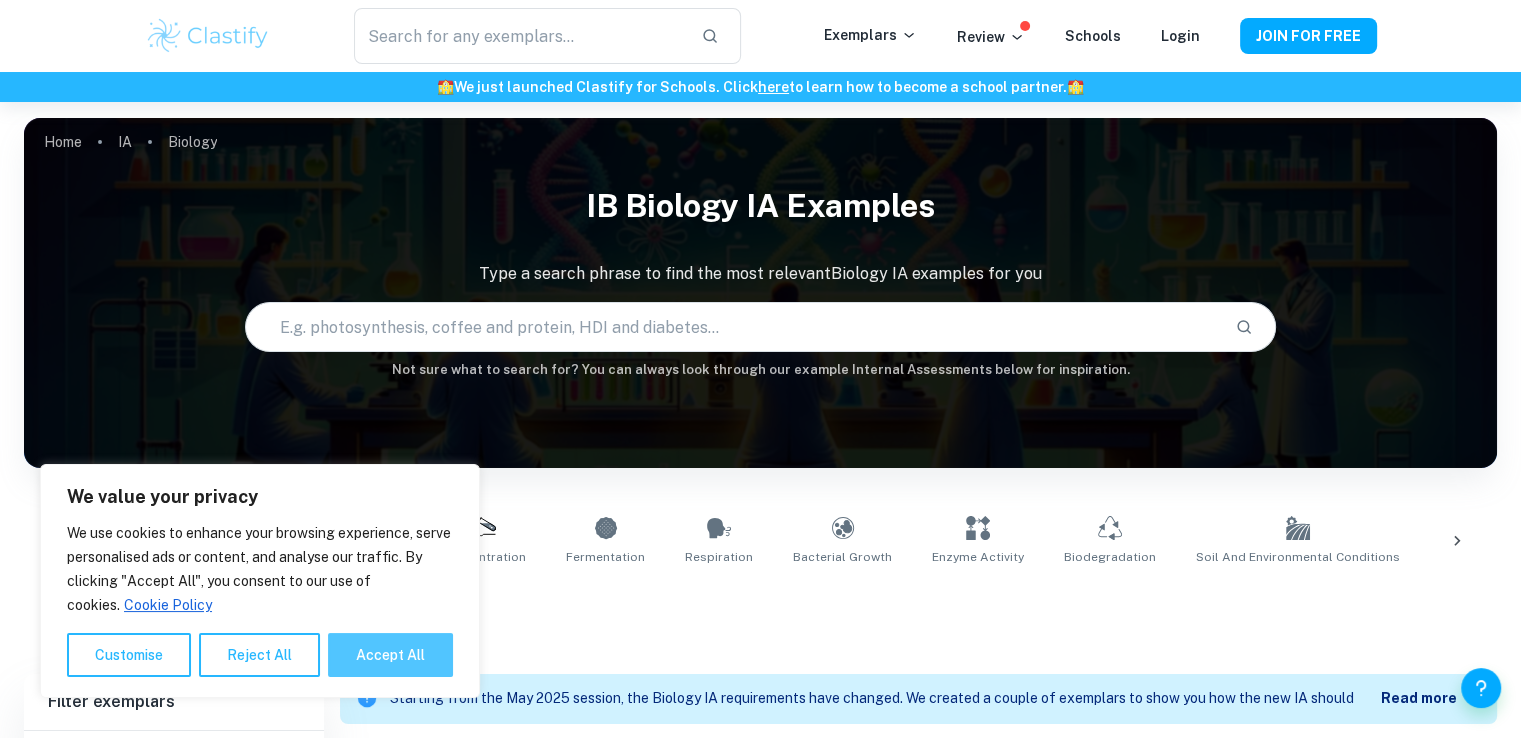 click on "Accept All" at bounding box center [390, 655] 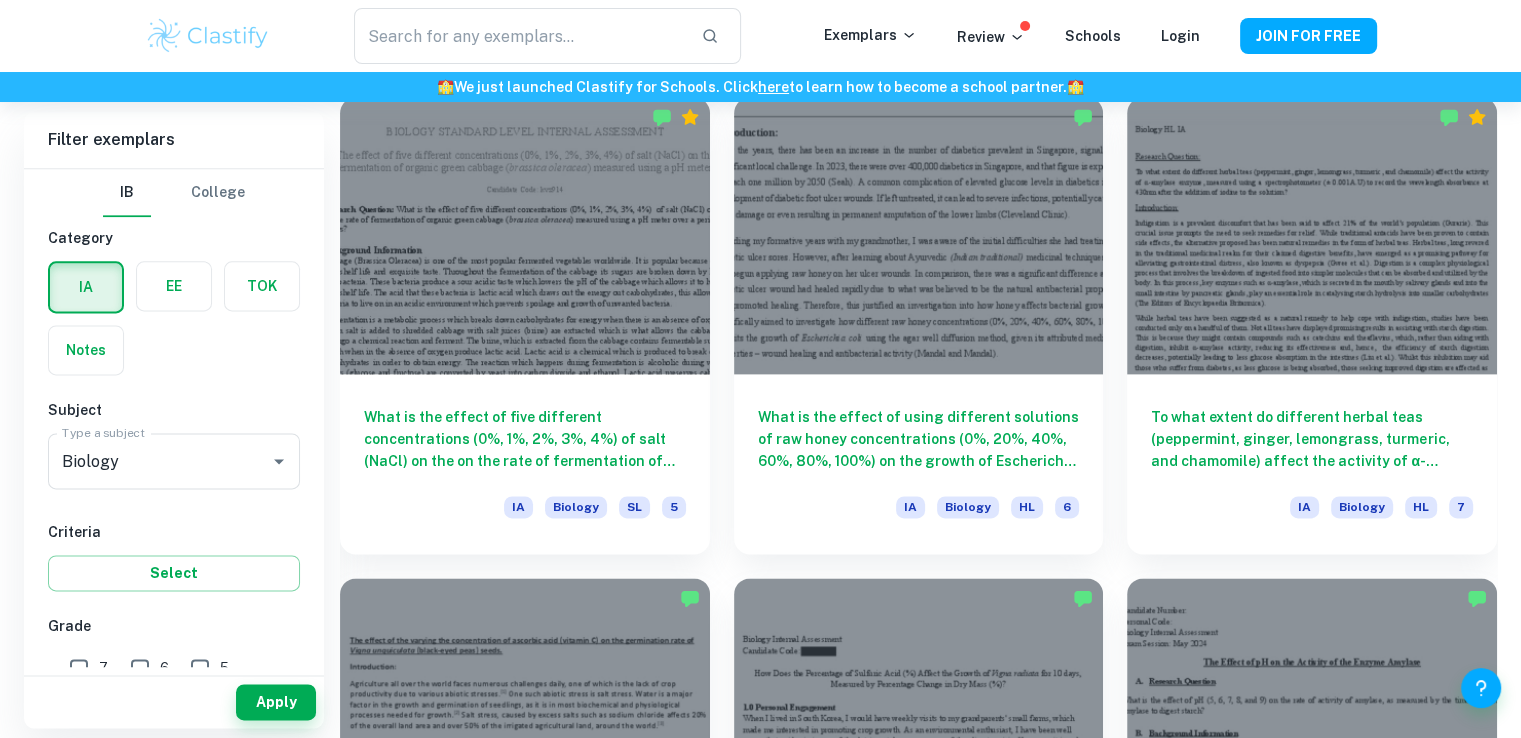 scroll, scrollTop: 2576, scrollLeft: 0, axis: vertical 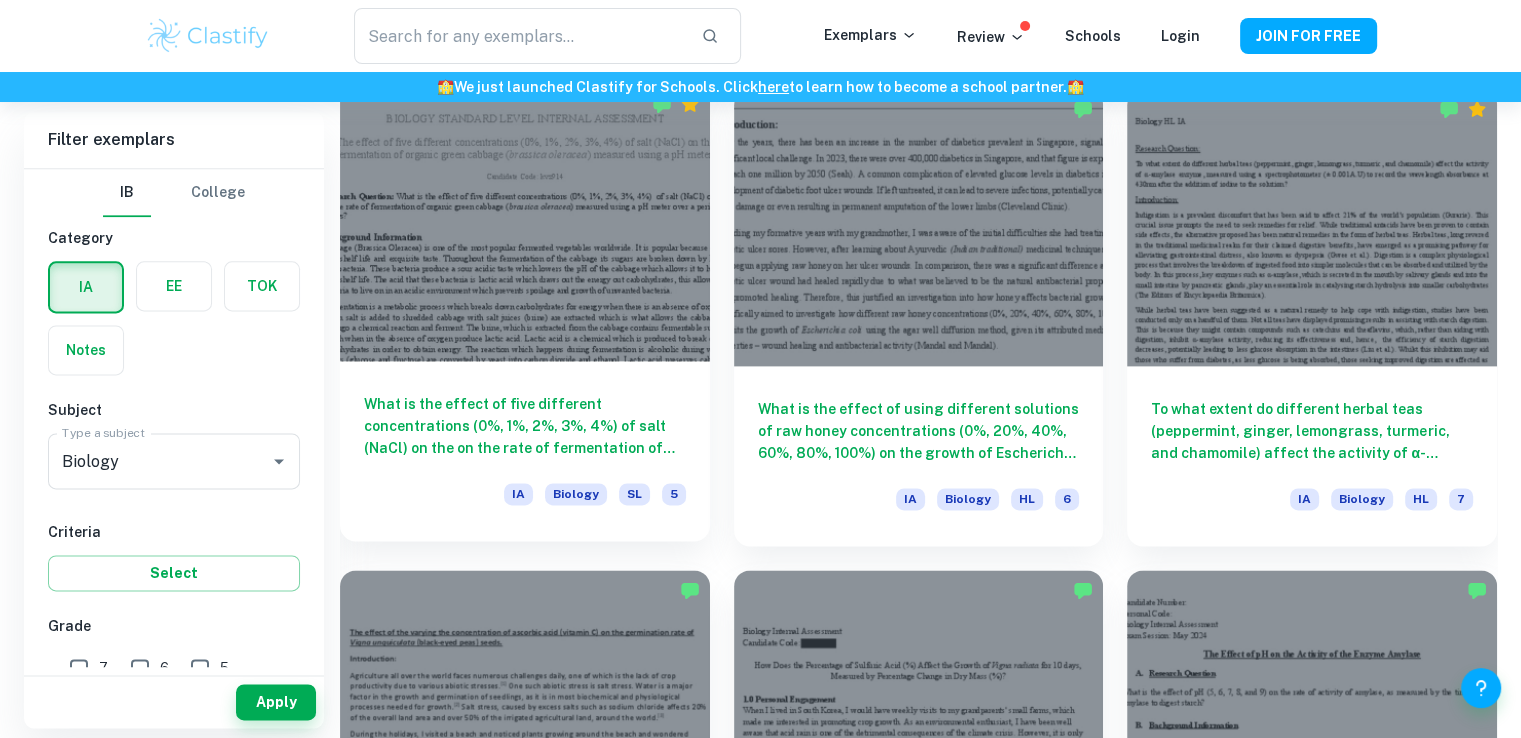 click on "What is the effect of five different concentrations (0%, 1%, 2%, 3%, 4%) of salt (NaCl) on the
on the rate of fermentation of organic green cabbage (brassica oleracea) measured using a pH meter over a period of
6 days?" at bounding box center (525, 426) 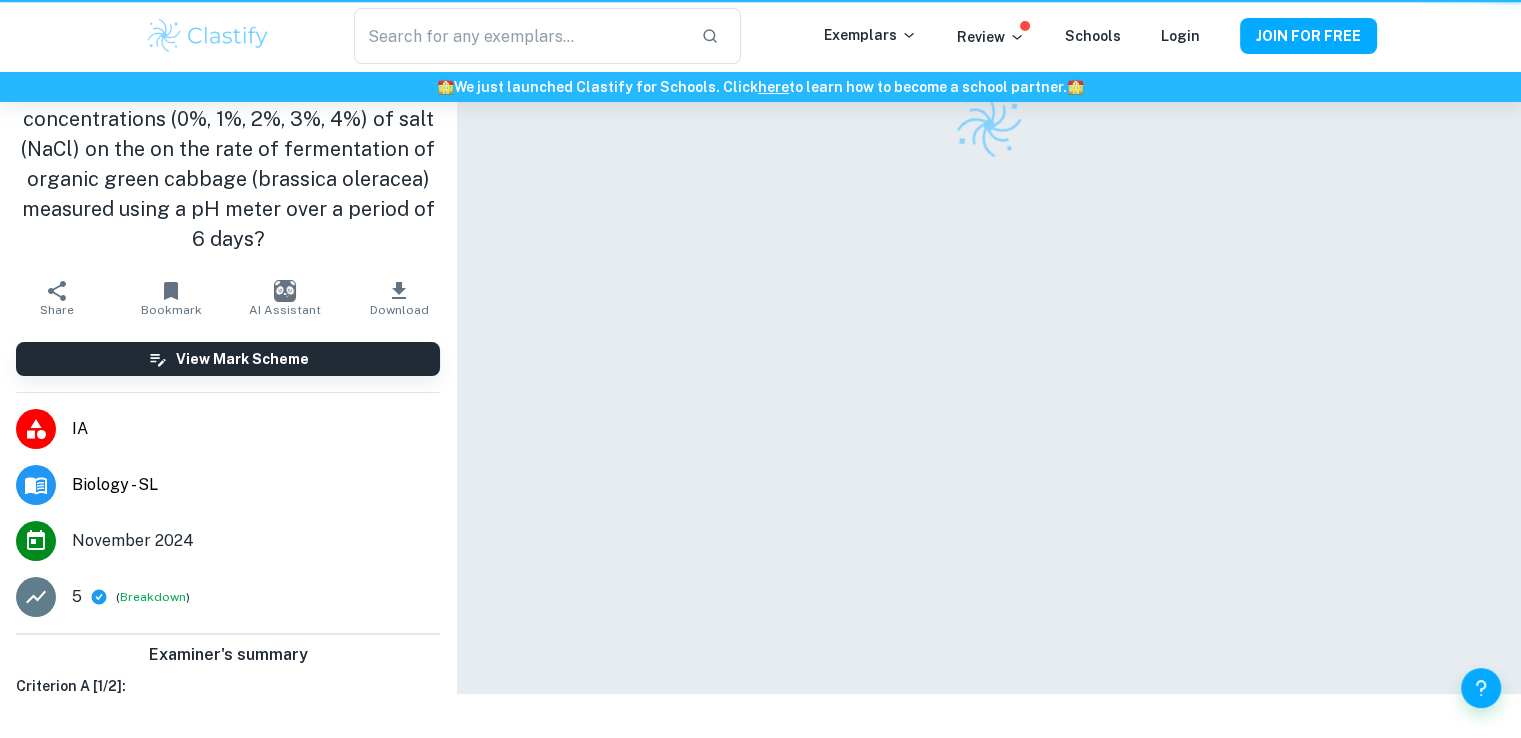 scroll, scrollTop: 0, scrollLeft: 0, axis: both 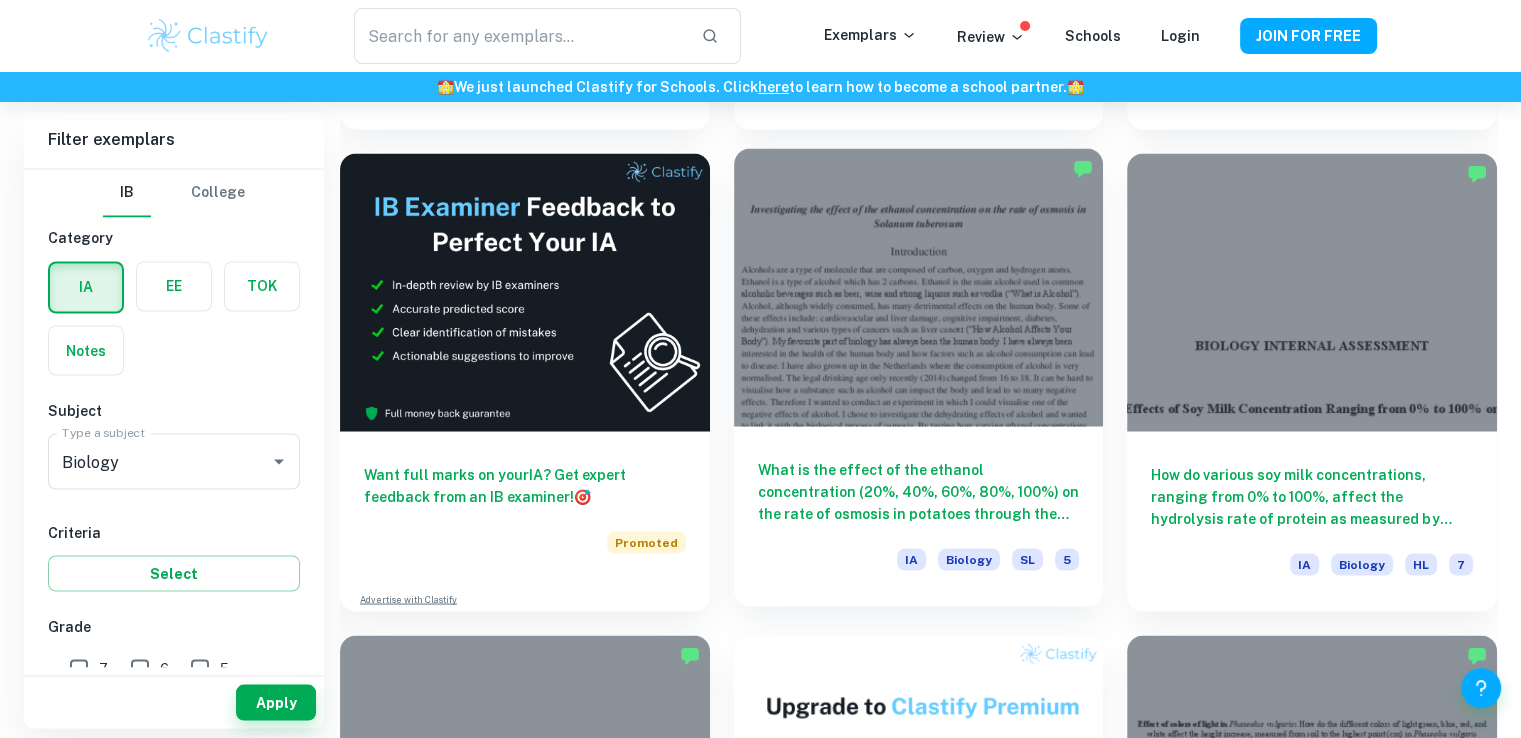click at bounding box center (919, 286) 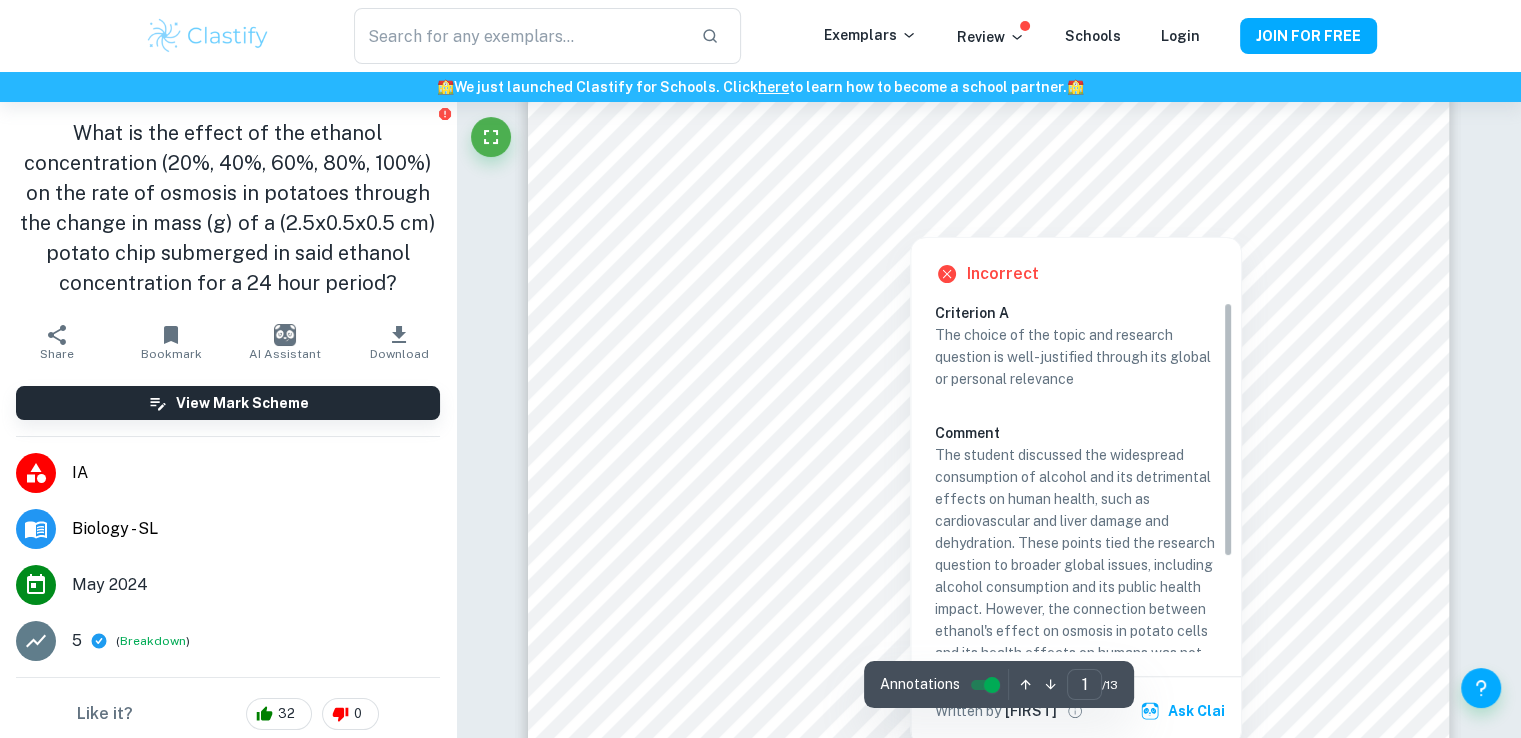 scroll, scrollTop: 500, scrollLeft: 0, axis: vertical 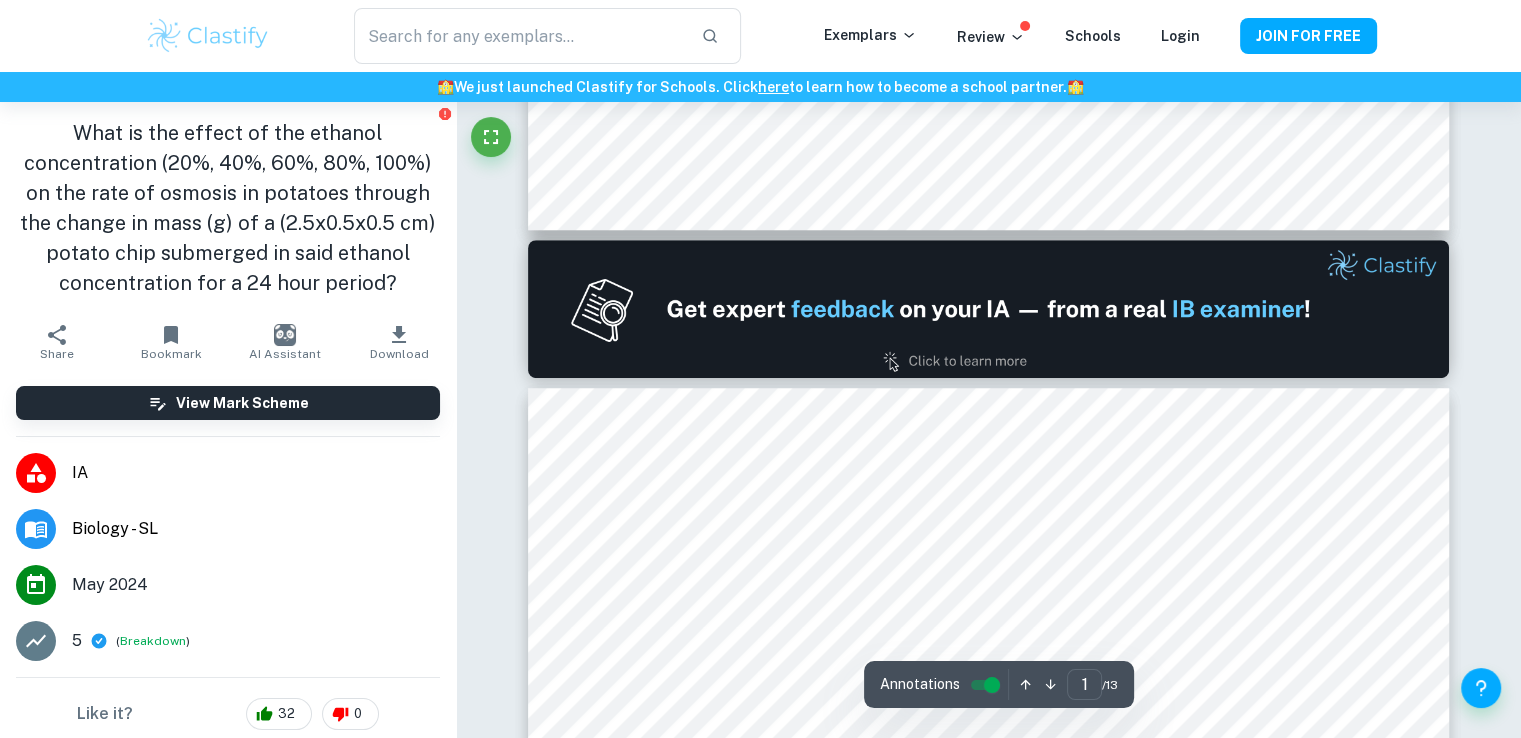 type on "2" 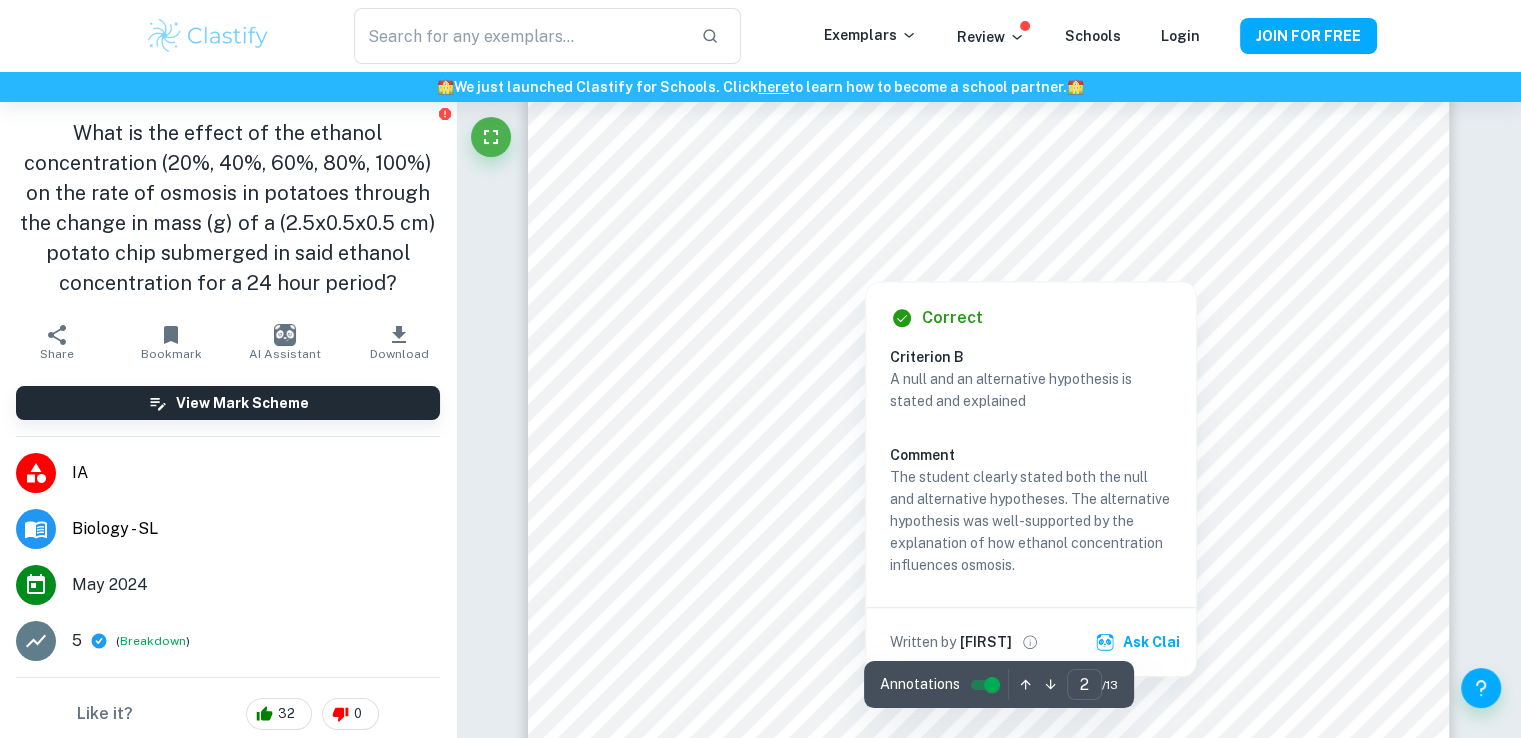 scroll, scrollTop: 1863, scrollLeft: 0, axis: vertical 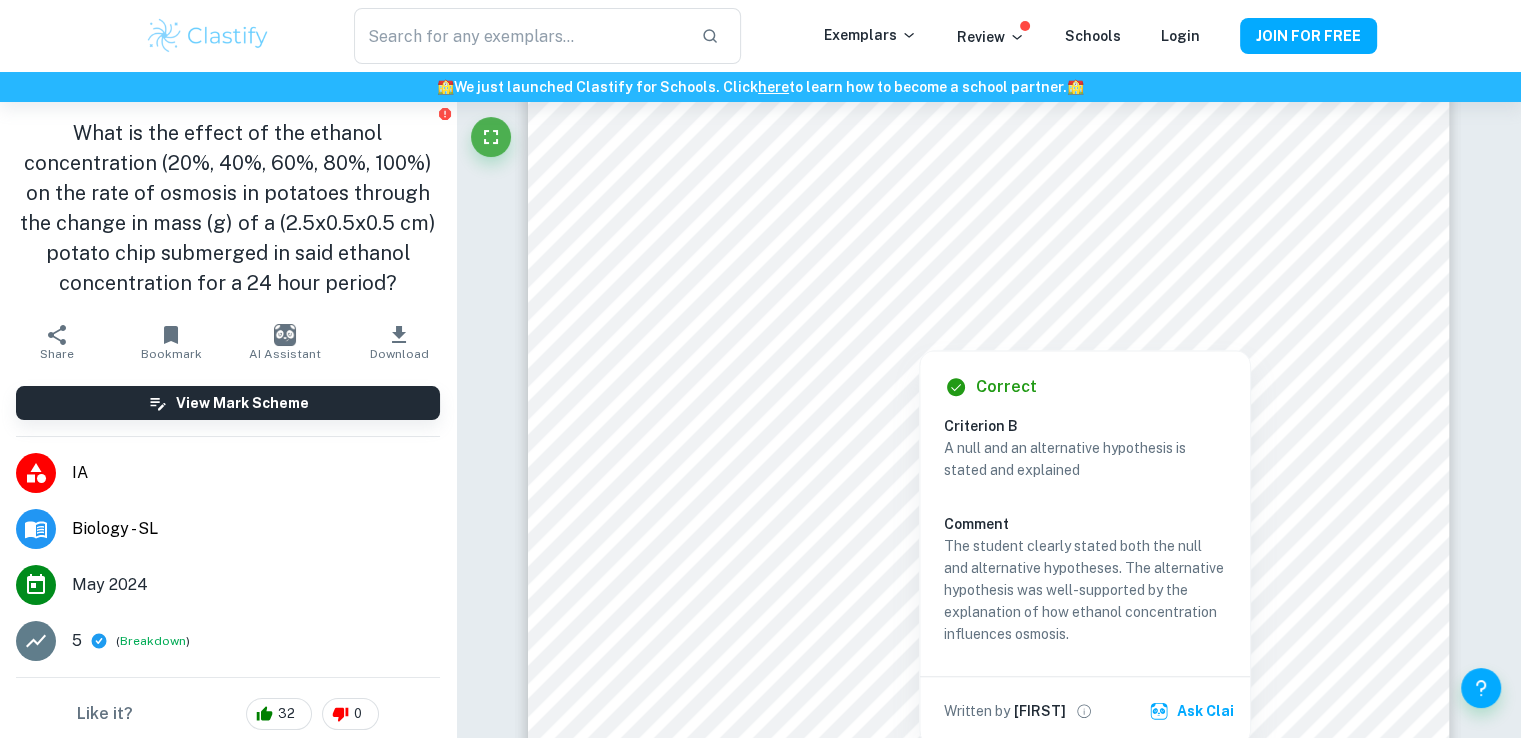 click at bounding box center (975, 288) 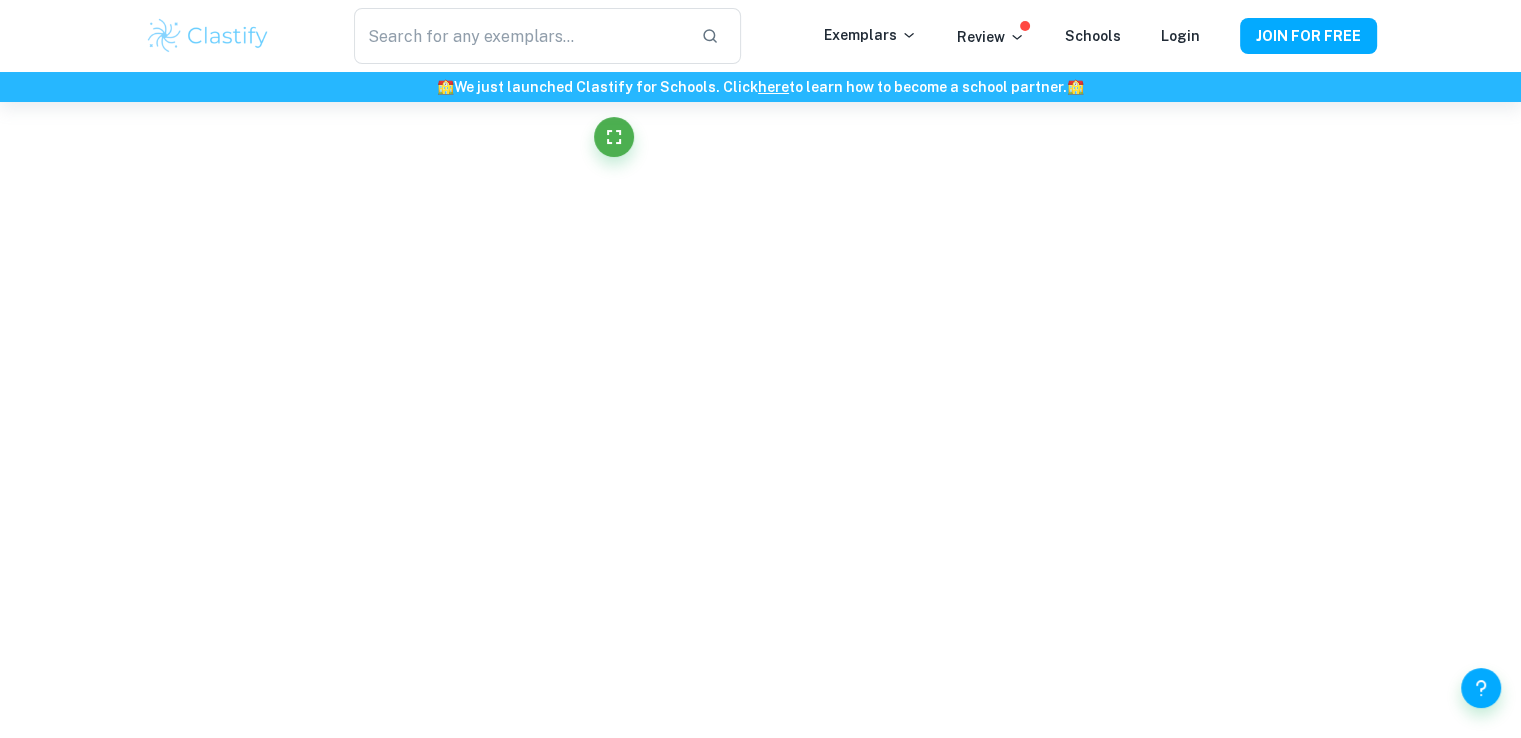scroll, scrollTop: 1380, scrollLeft: 0, axis: vertical 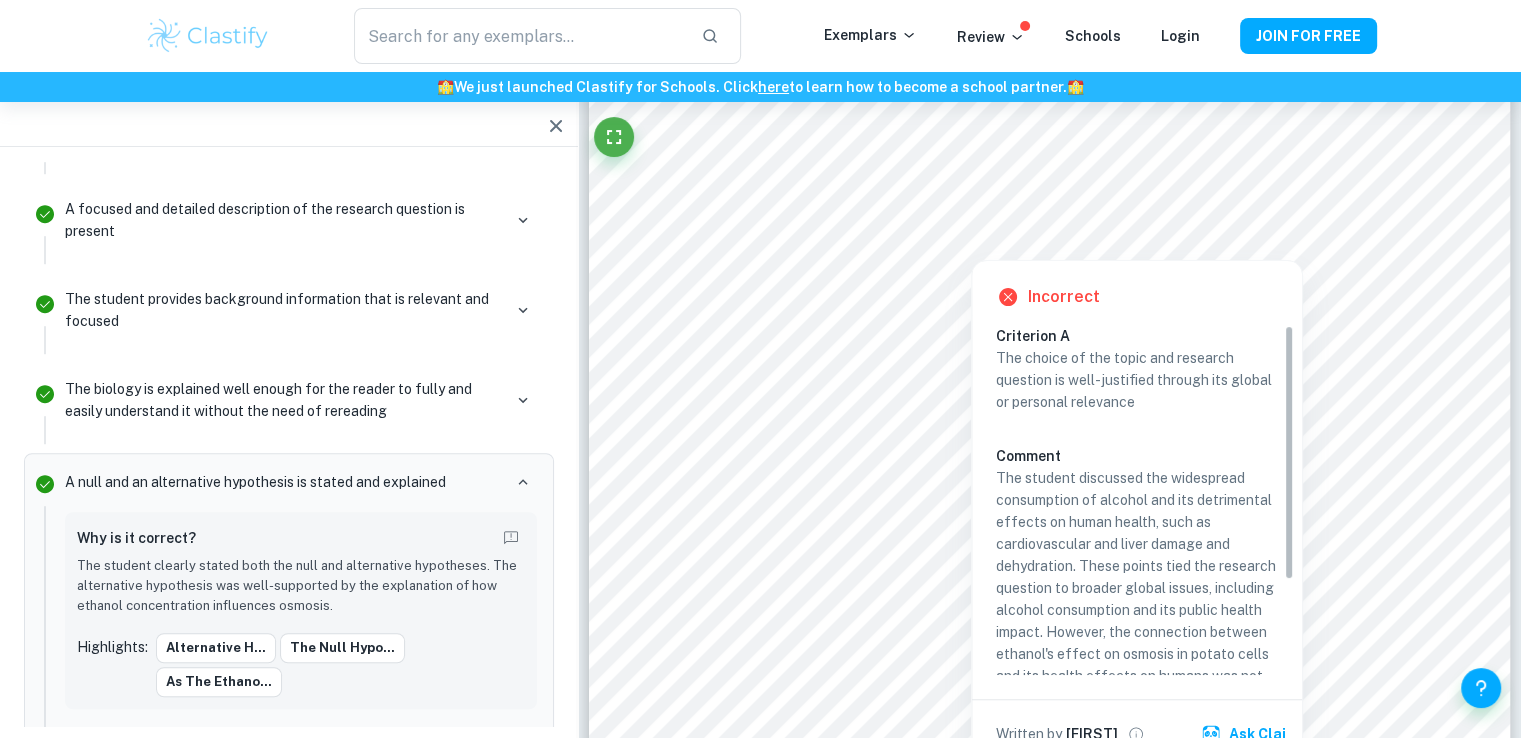 click at bounding box center (1215, 200) 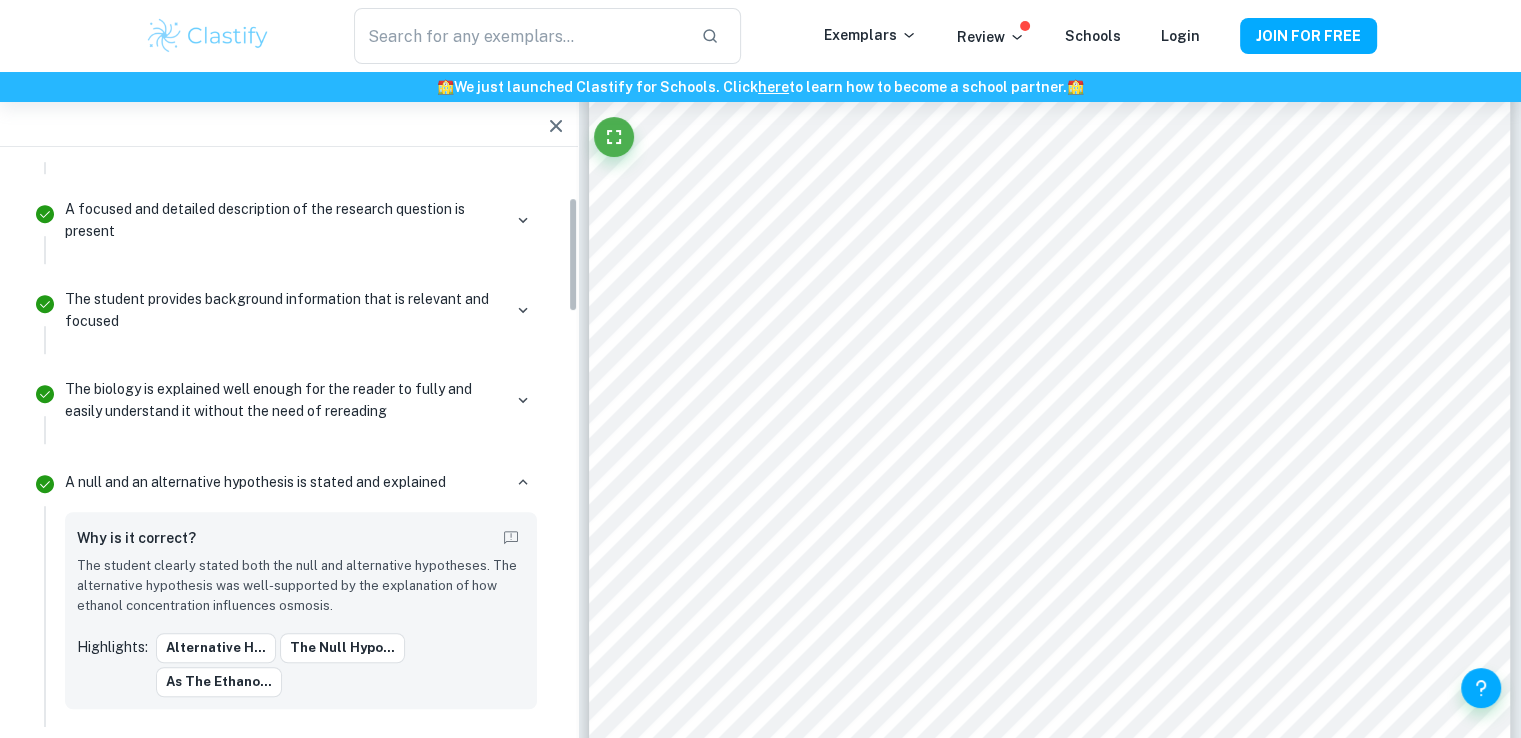 scroll, scrollTop: 186, scrollLeft: 0, axis: vertical 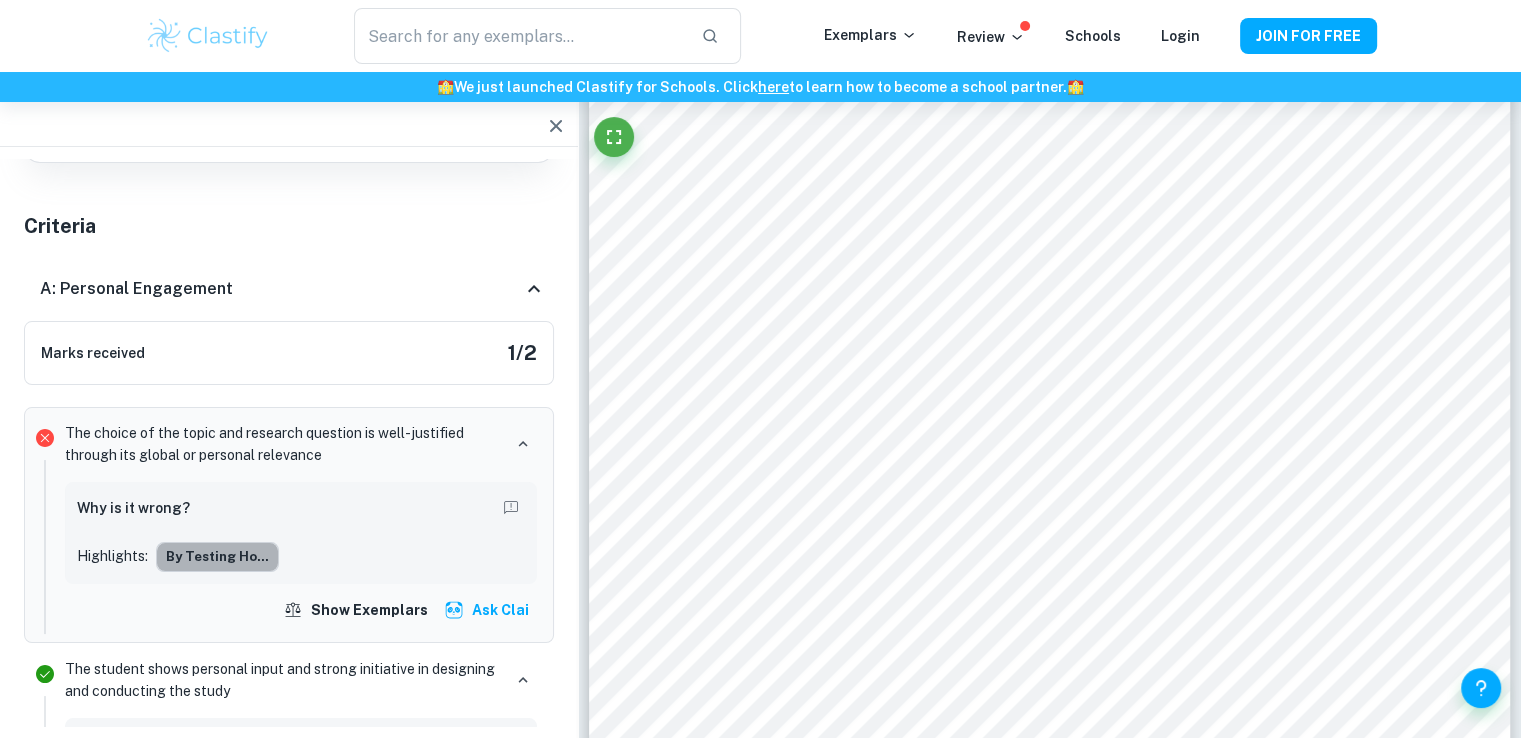 click on "By testing ho..." at bounding box center (217, 557) 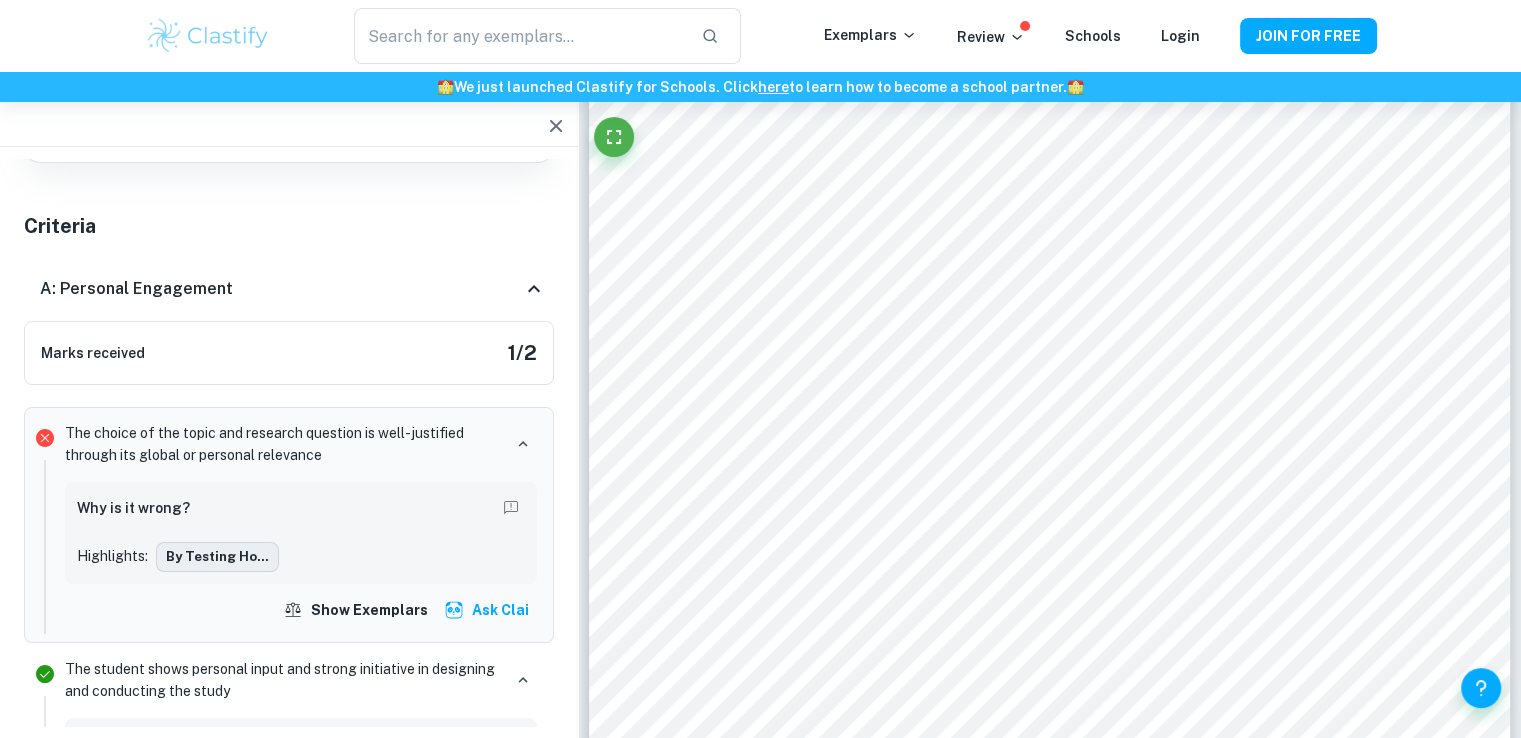 scroll, scrollTop: 429, scrollLeft: 0, axis: vertical 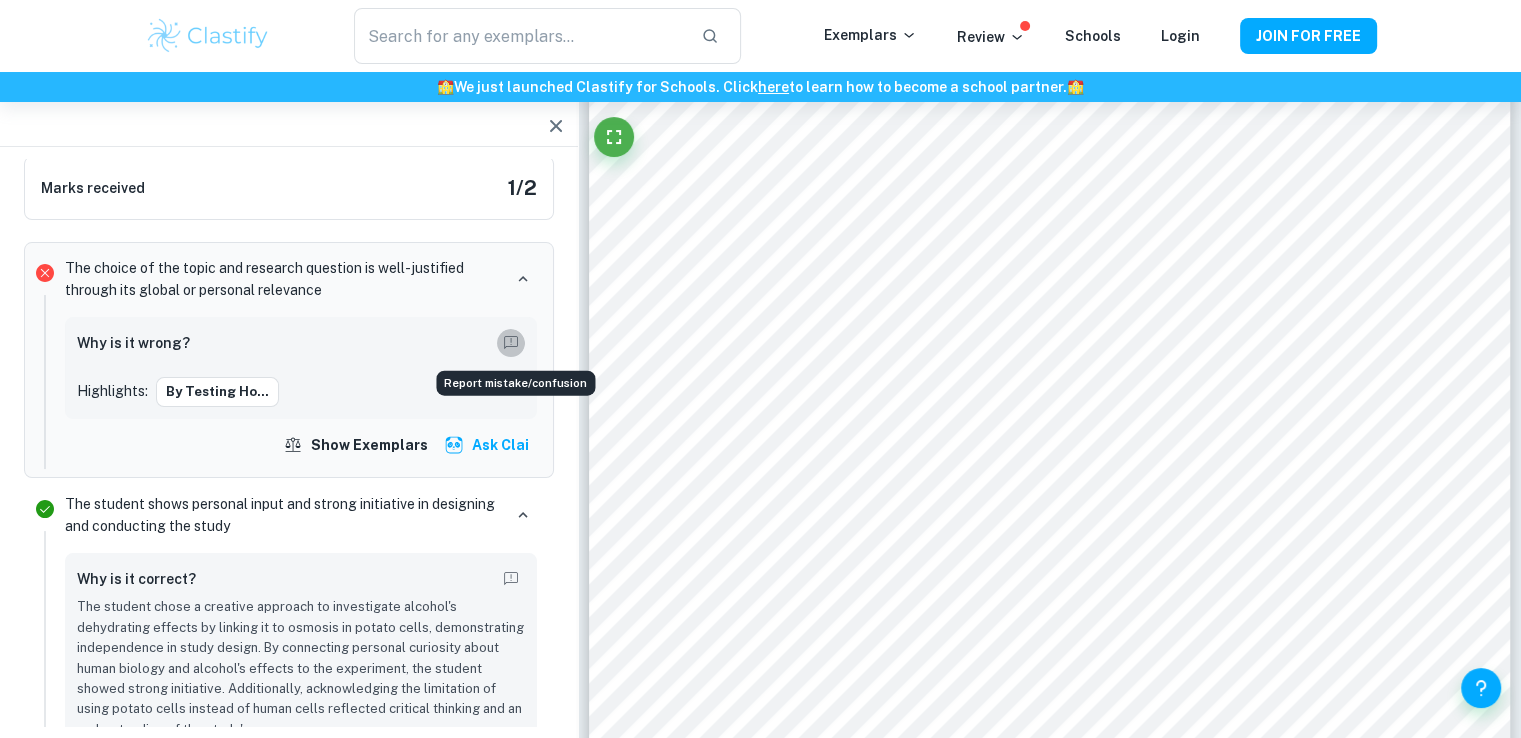 click 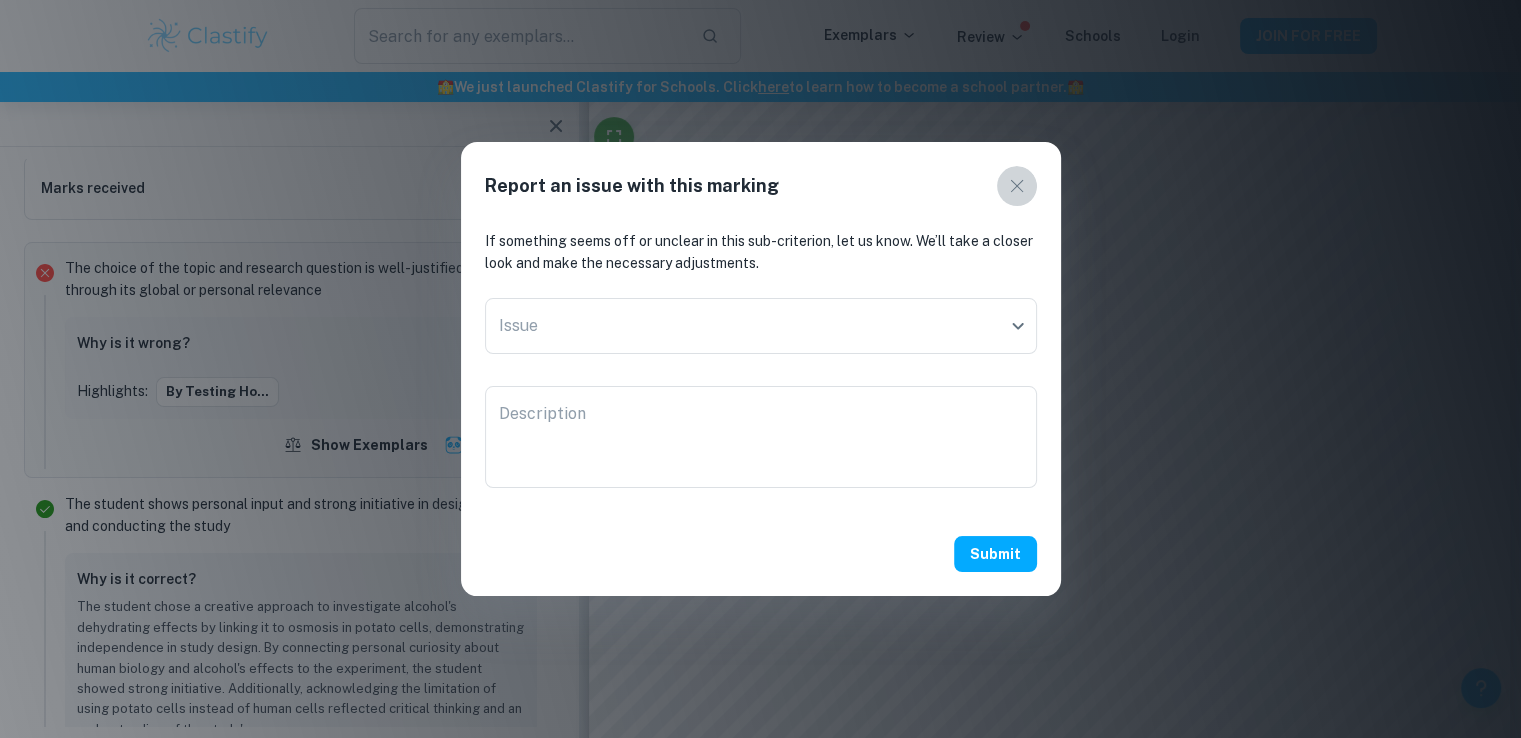 click at bounding box center [1017, 186] 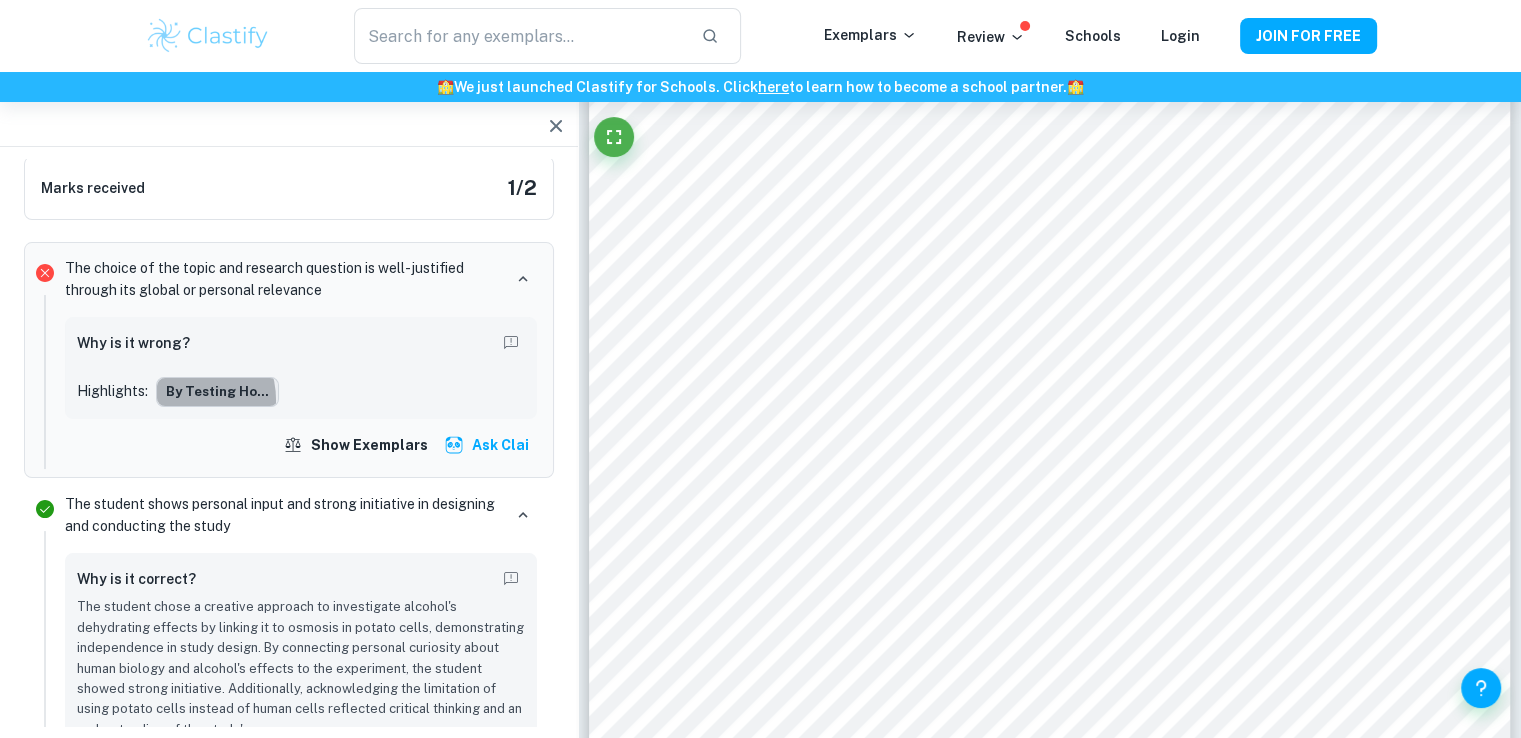 click on "By testing ho..." at bounding box center (217, 392) 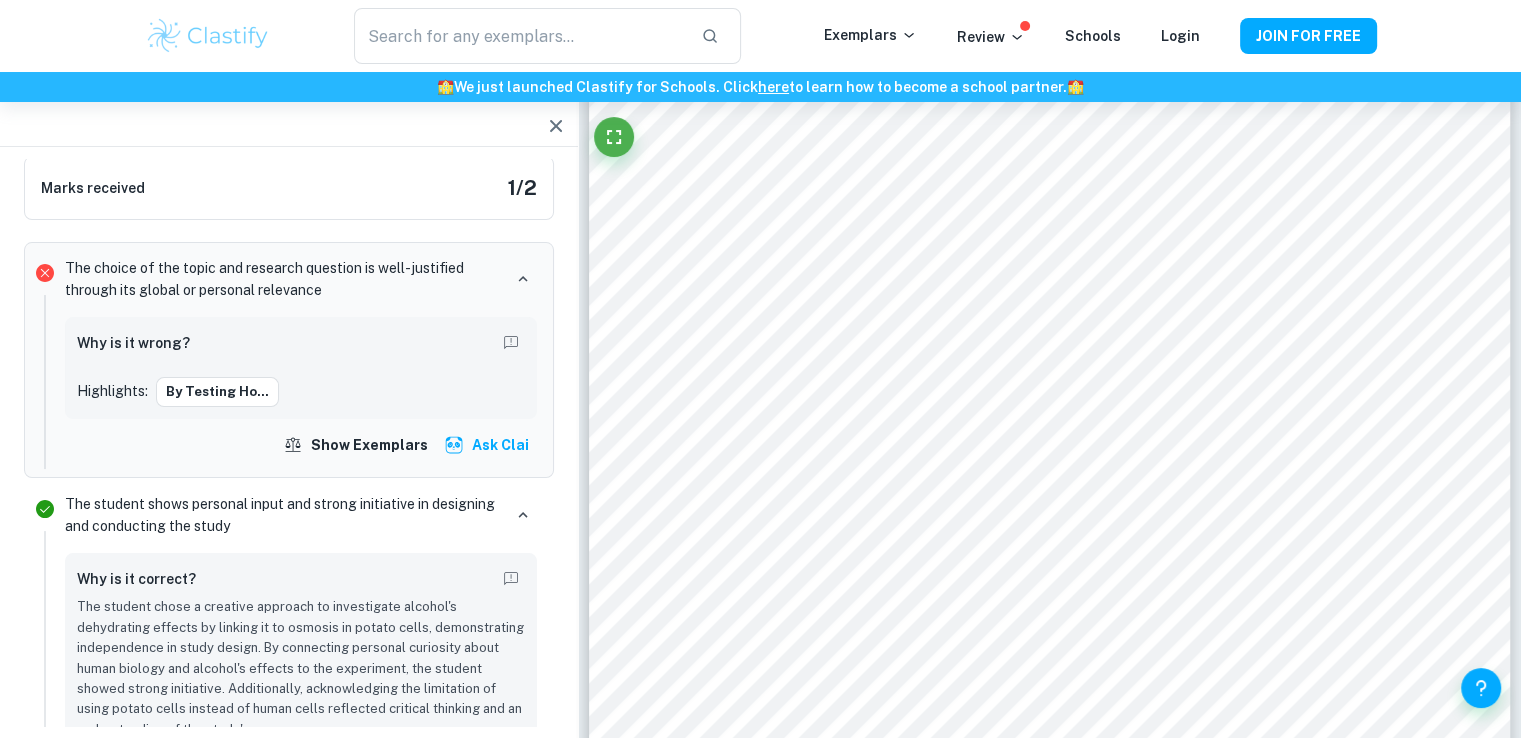 click on "Why is it wrong? Highlights:   By testing ho..." at bounding box center [301, 368] 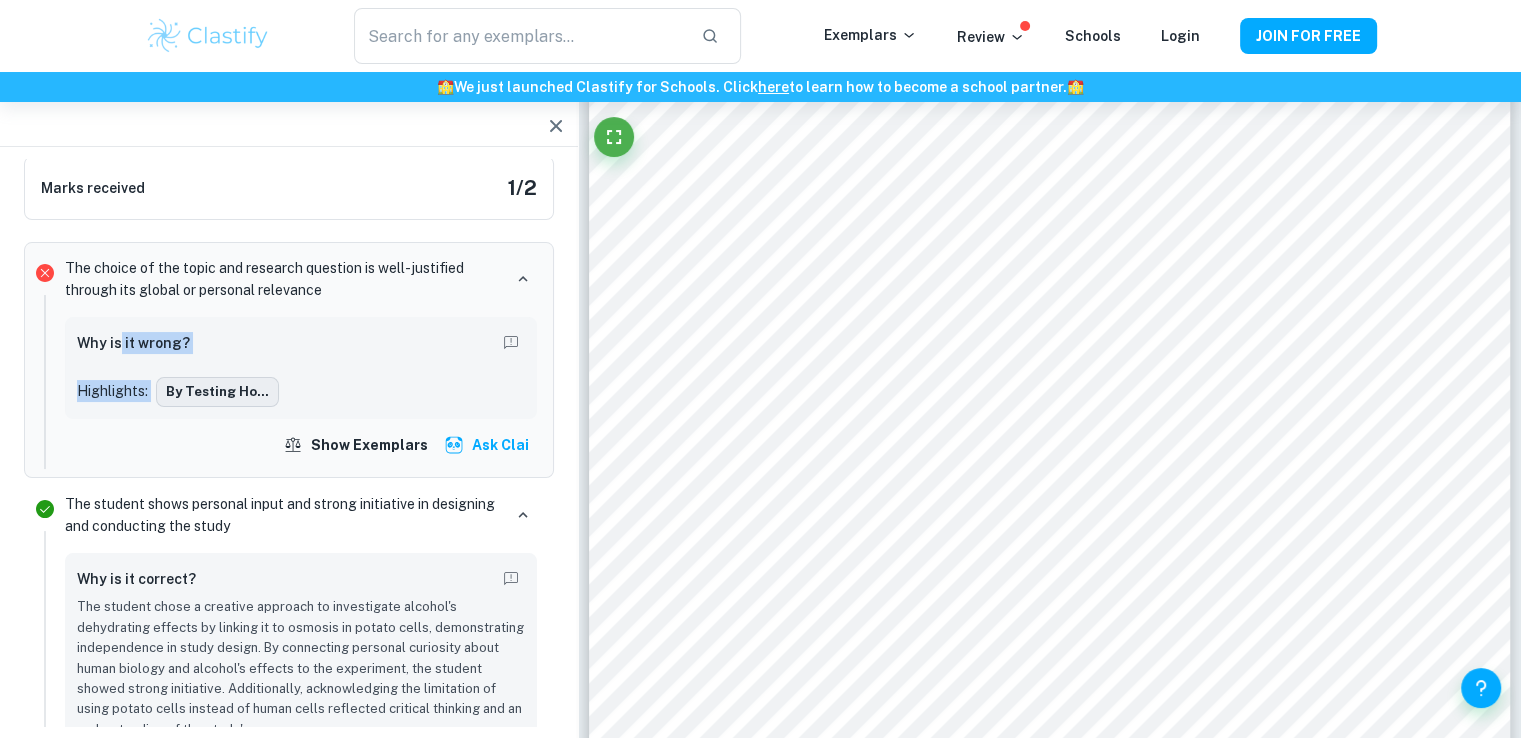 drag, startPoint x: 120, startPoint y: 344, endPoint x: 172, endPoint y: 394, distance: 72.138756 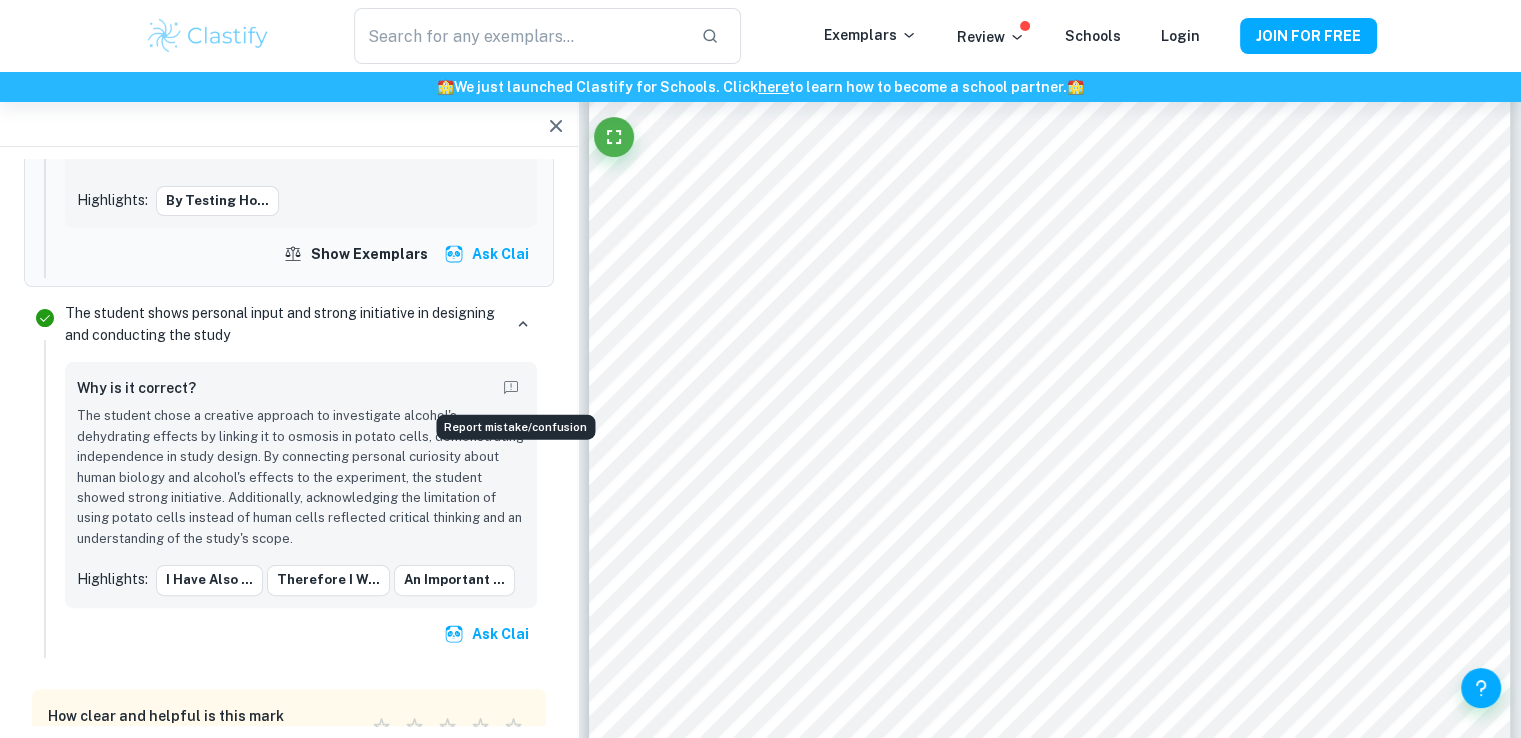 scroll, scrollTop: 386, scrollLeft: 0, axis: vertical 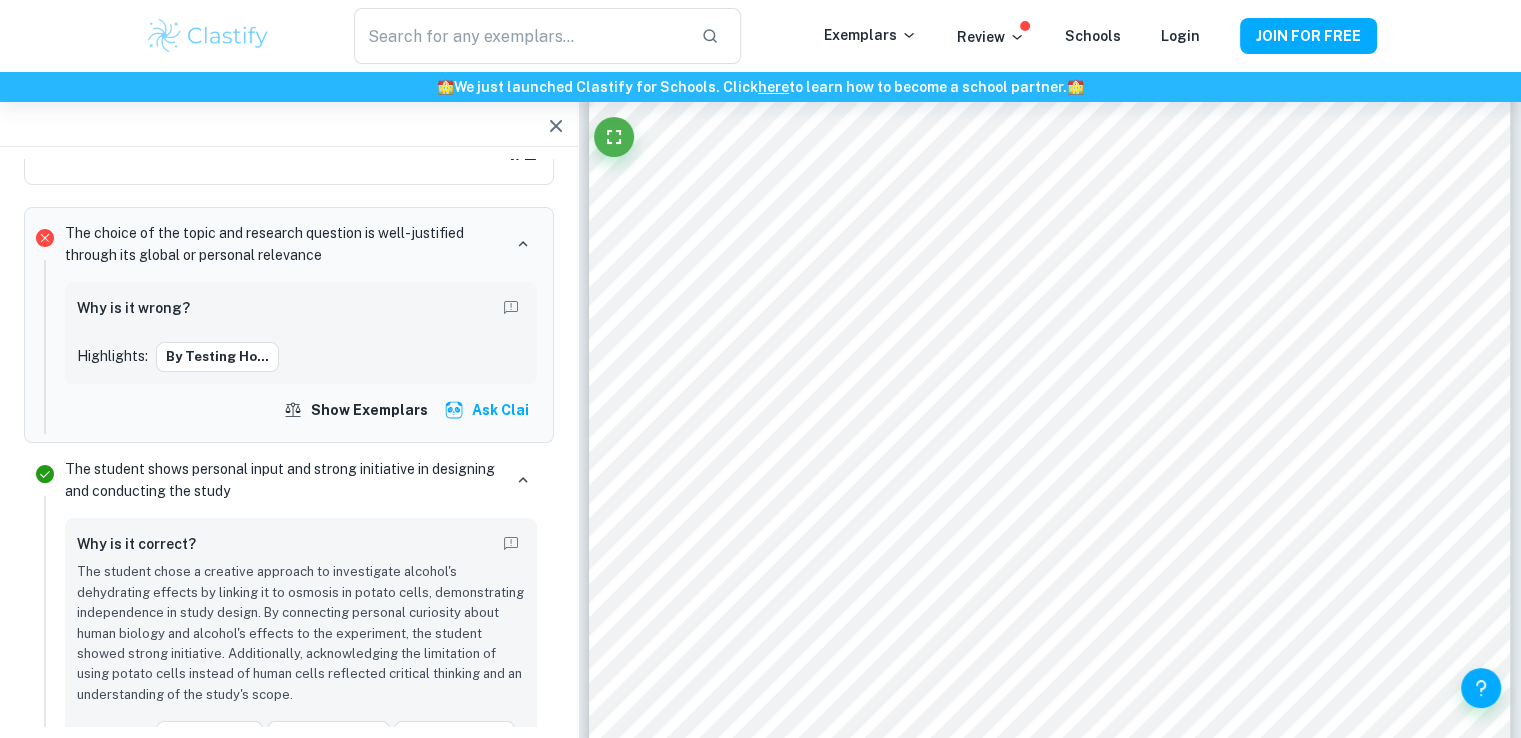 drag, startPoint x: 275, startPoint y: 374, endPoint x: 499, endPoint y: 399, distance: 225.39078 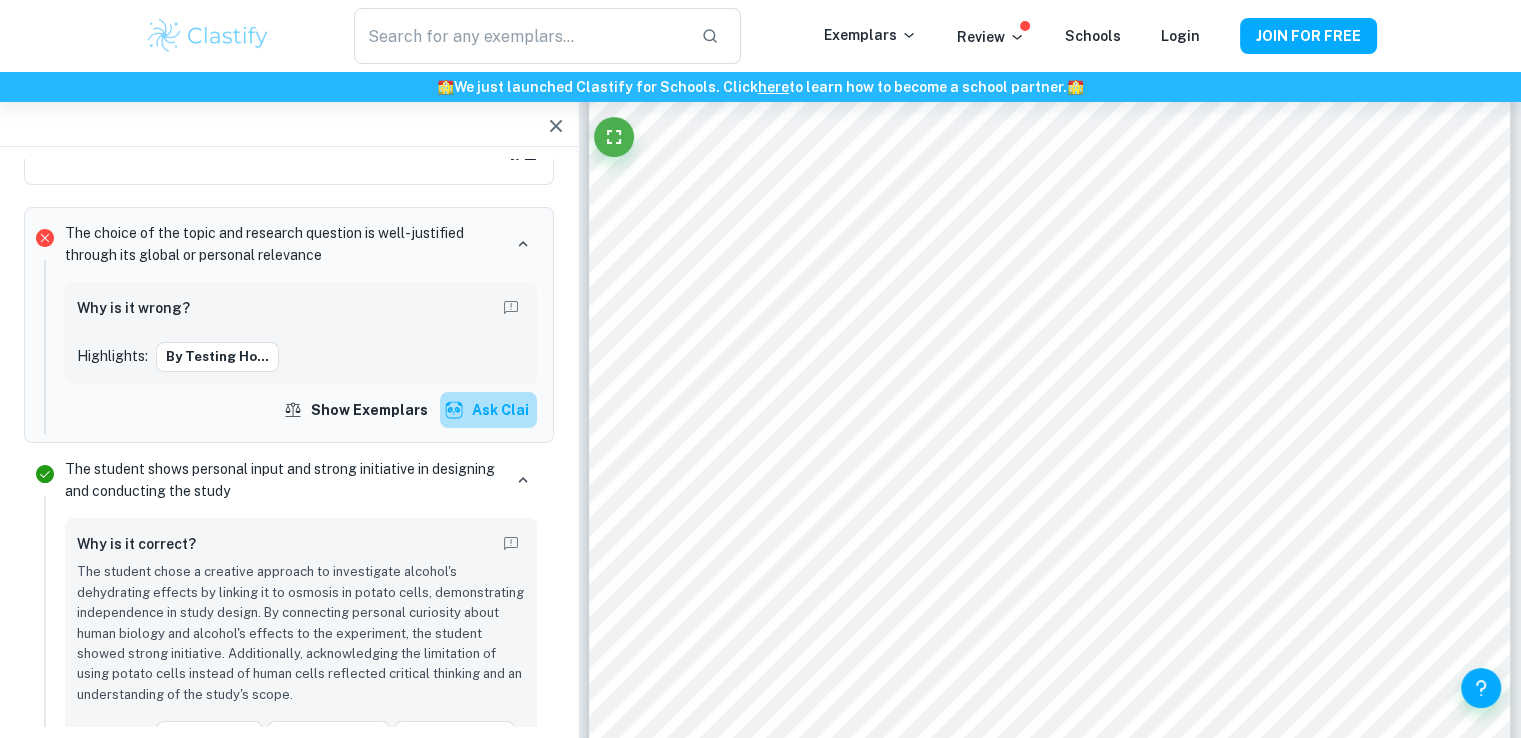 click on "Ask Clai" at bounding box center [488, 410] 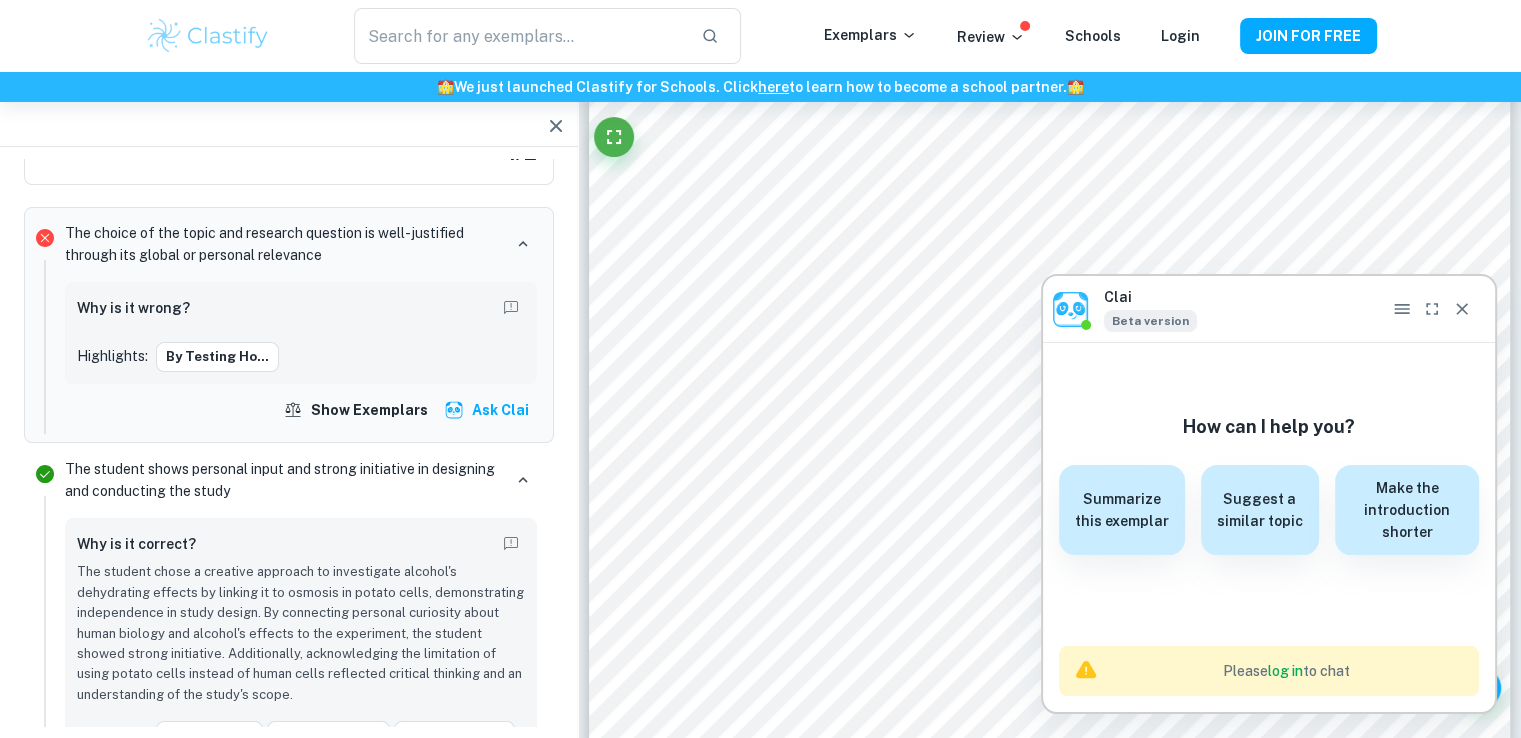click on "The choice of the topic and research question is well-justified through its global or personal relevance" at bounding box center [283, 244] 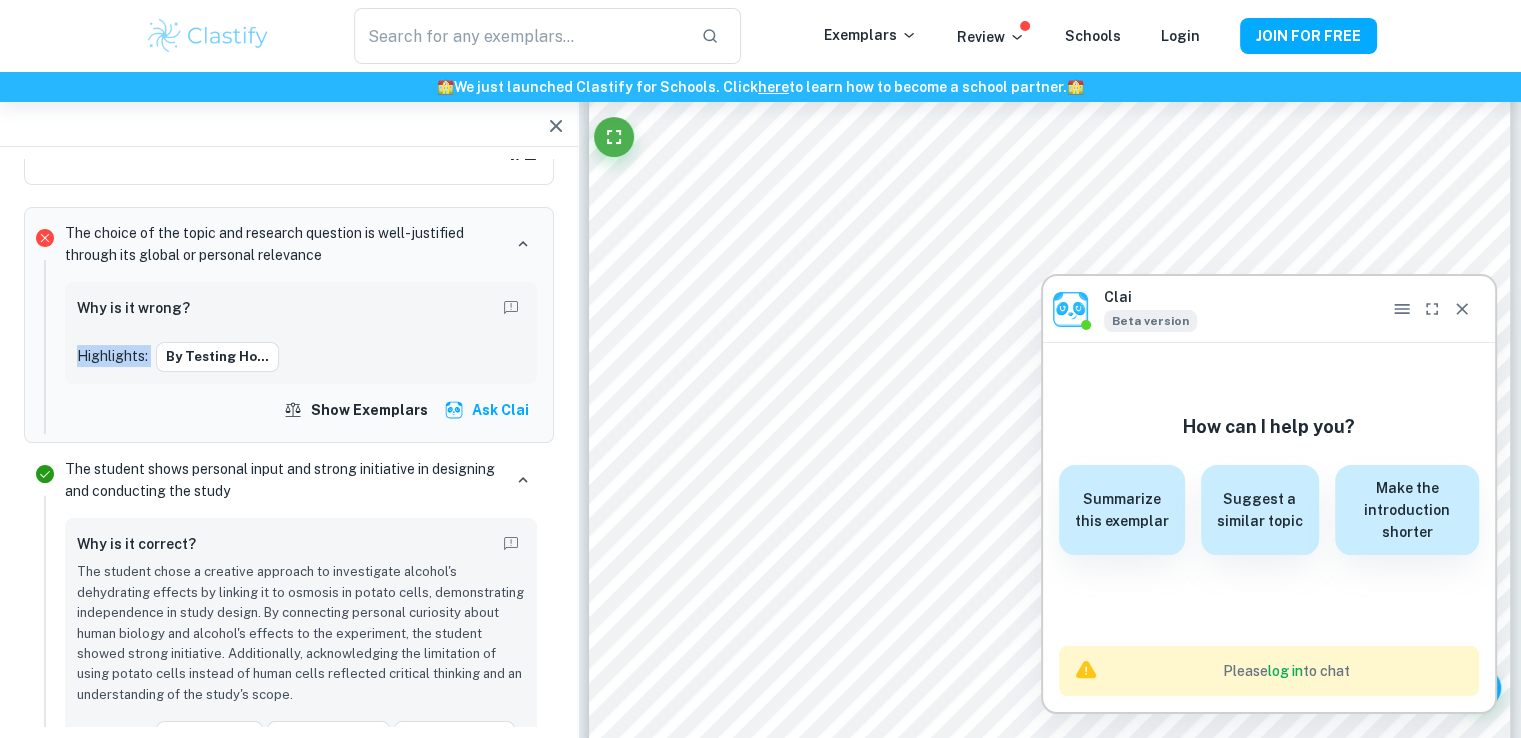 drag, startPoint x: 102, startPoint y: 345, endPoint x: 480, endPoint y: 343, distance: 378.00528 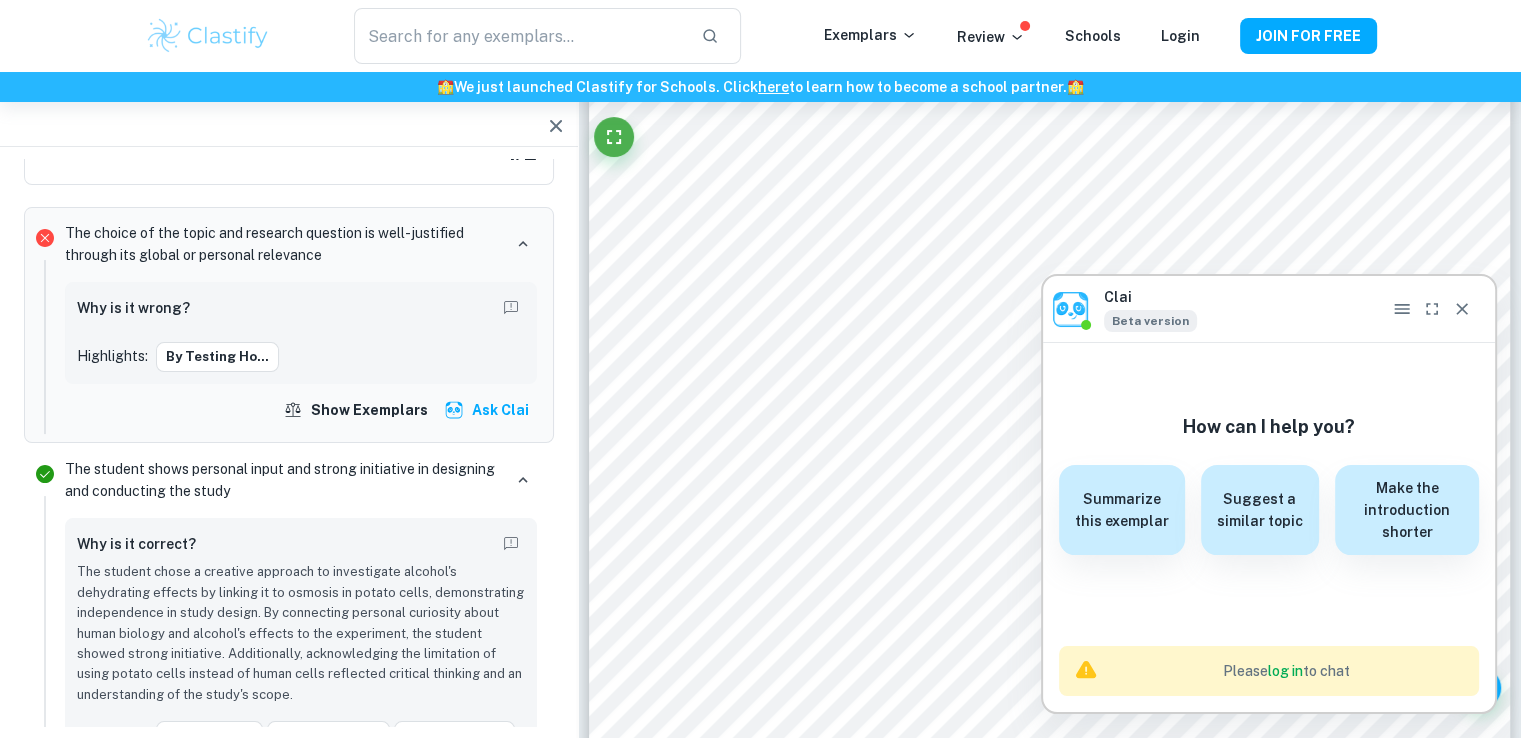 click on "Why is it wrong?" at bounding box center (301, 310) 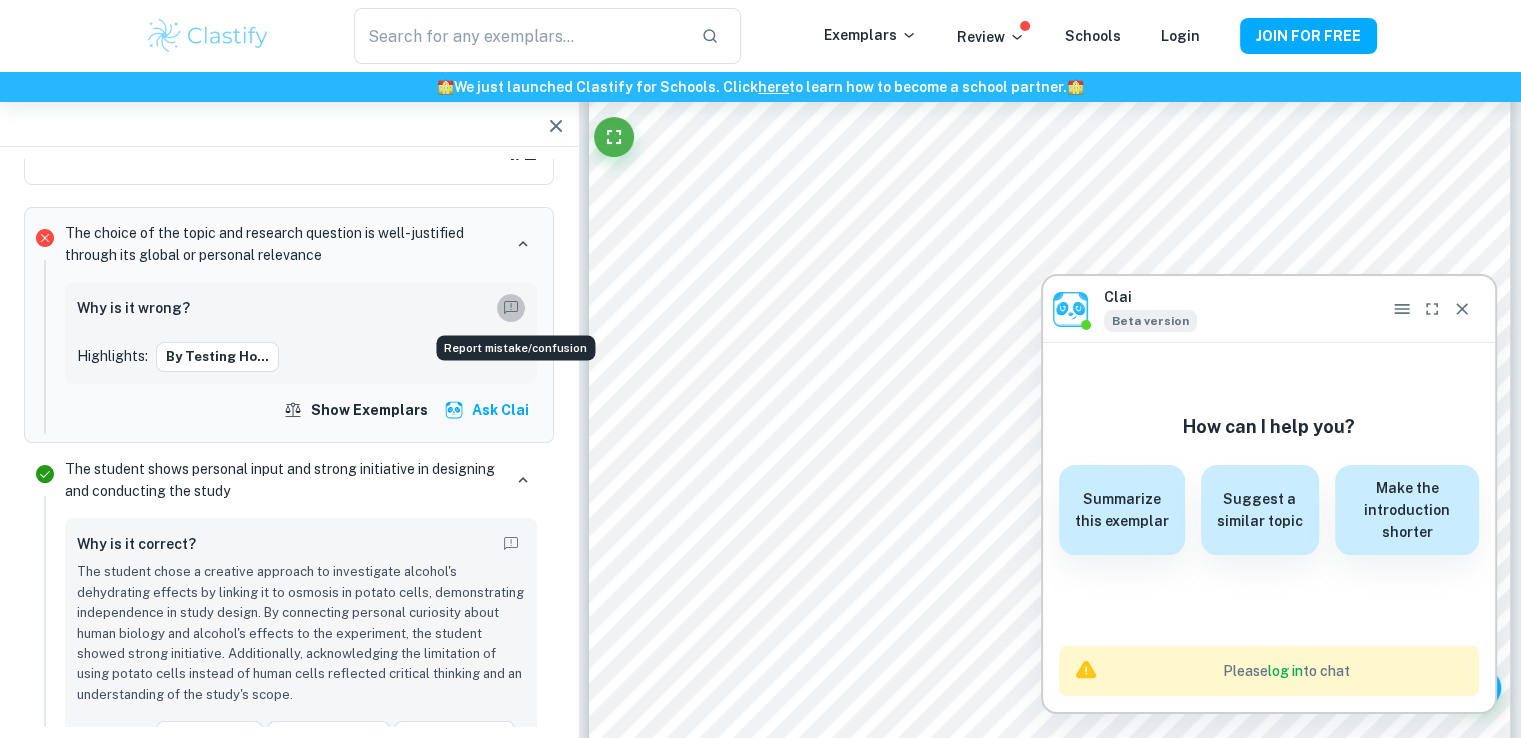 click 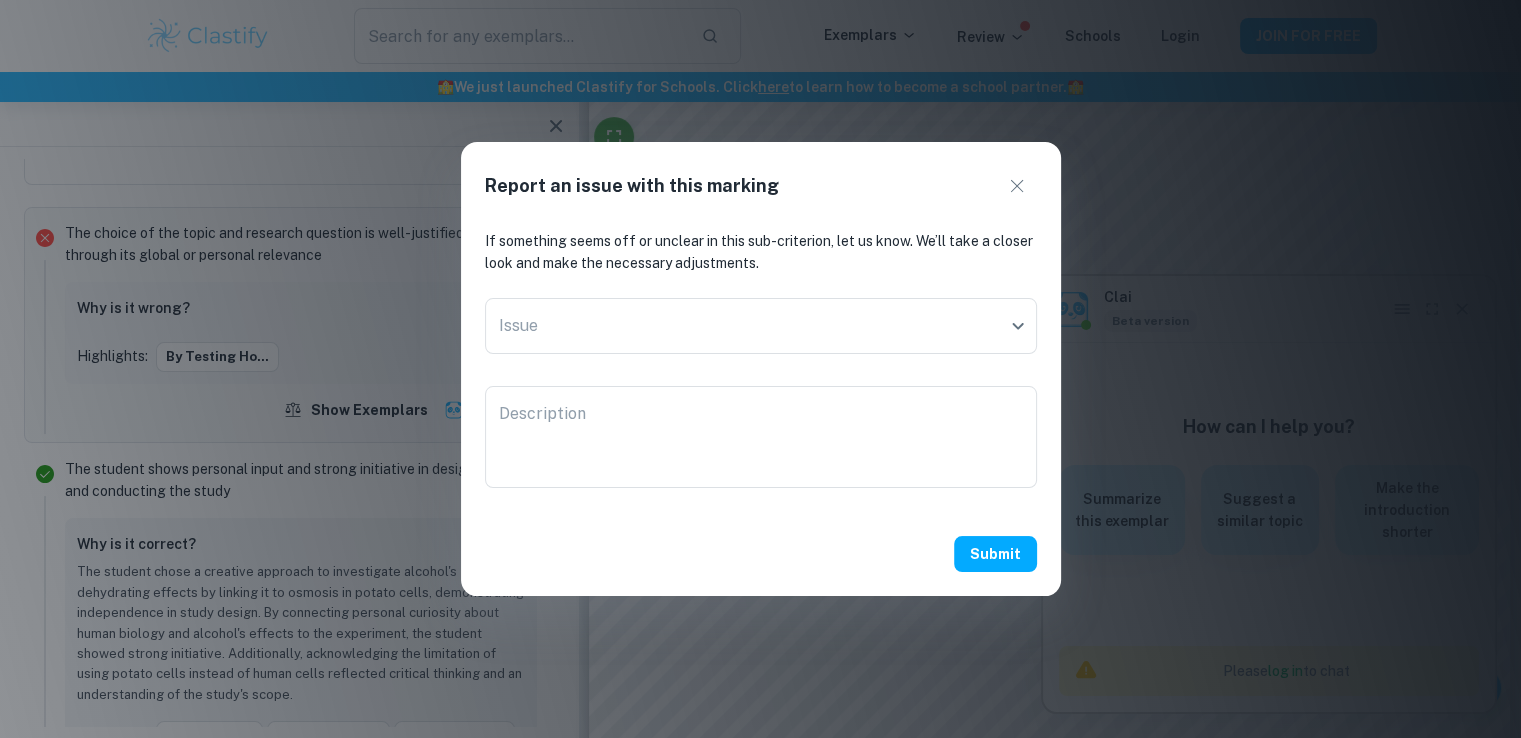 click on "Report an issue with this marking If something seems off or unclear in this sub-criterion, let us know. We’ll take a closer look and make the necessary adjustments. Issue ​ Issue Description x Description Submit" at bounding box center [760, 369] 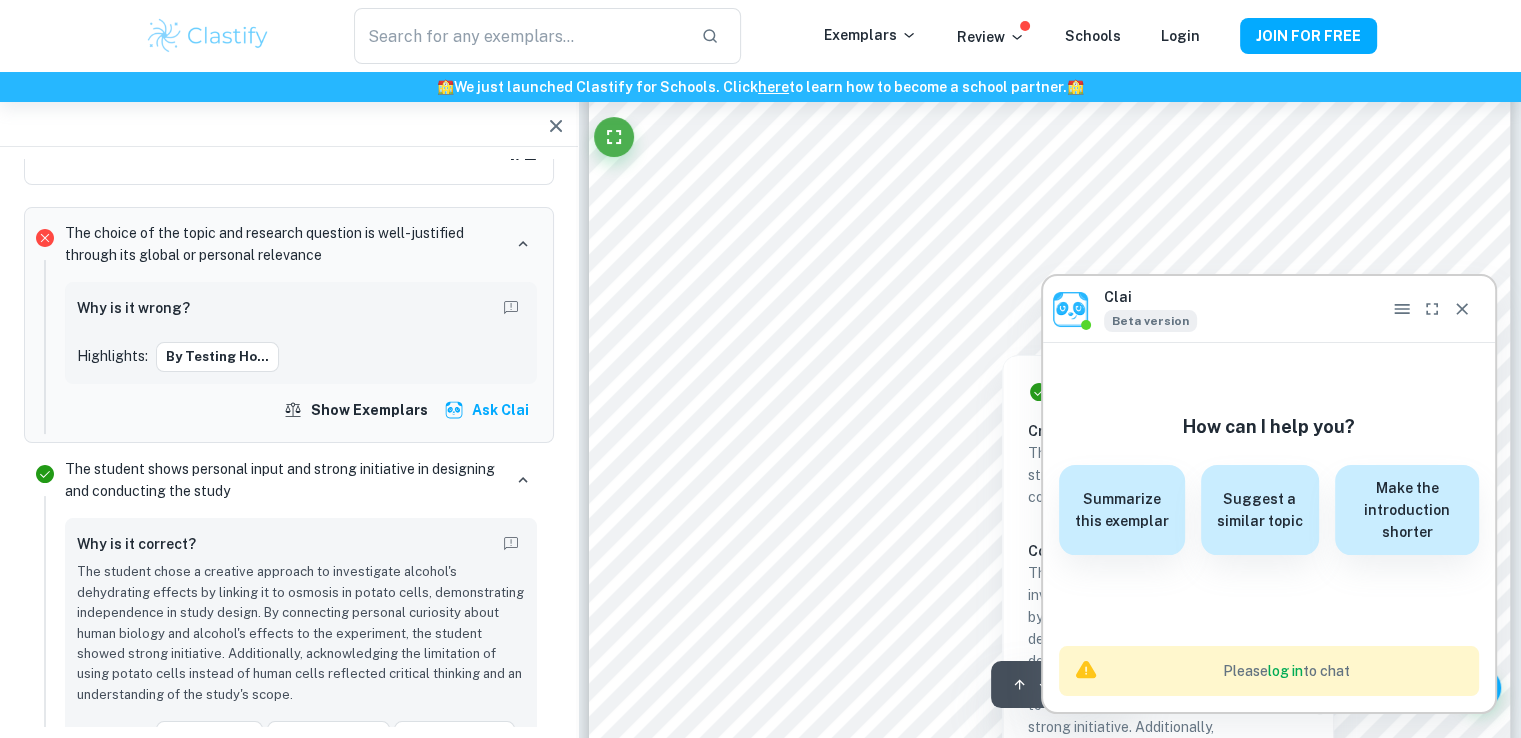 click at bounding box center [1040, 316] 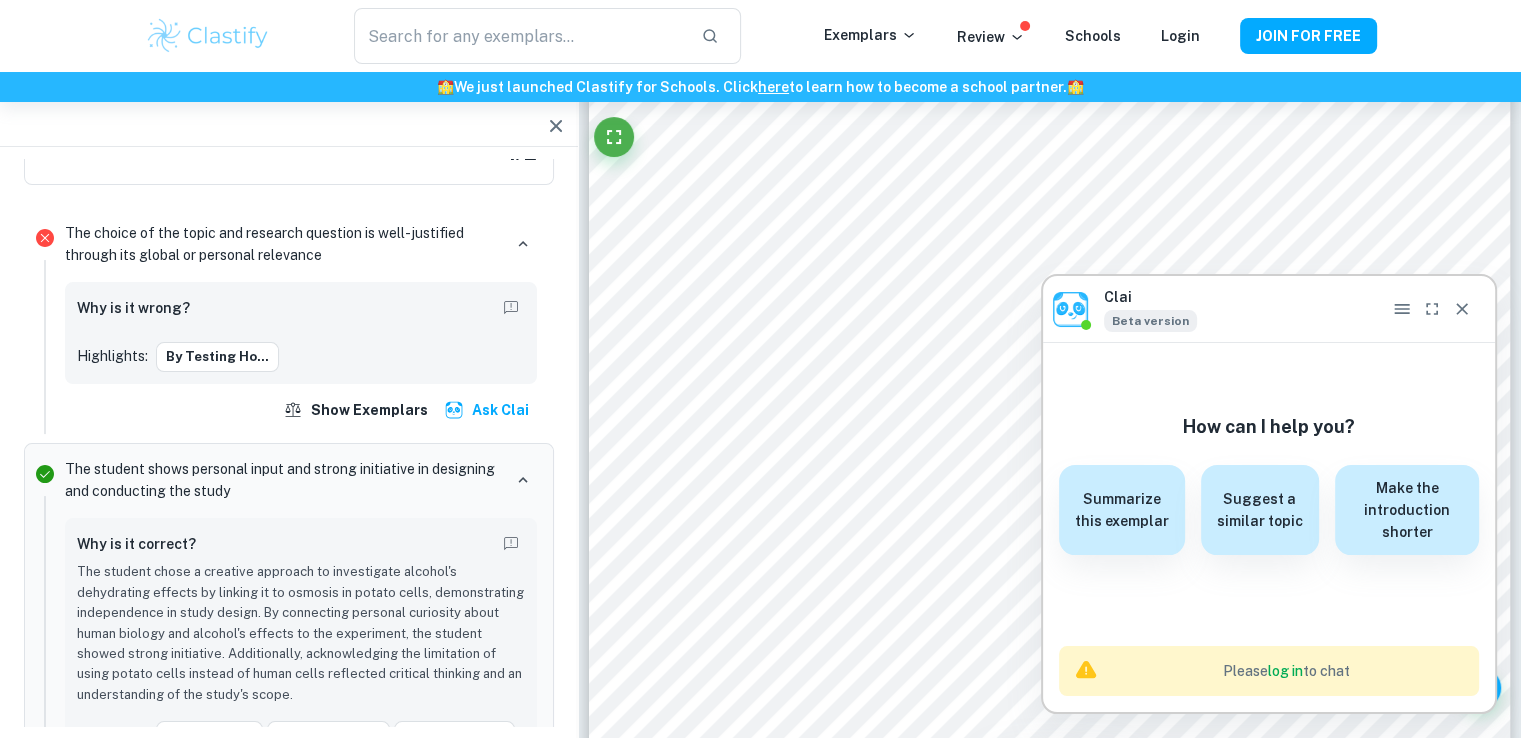 scroll, scrollTop: 422, scrollLeft: 0, axis: vertical 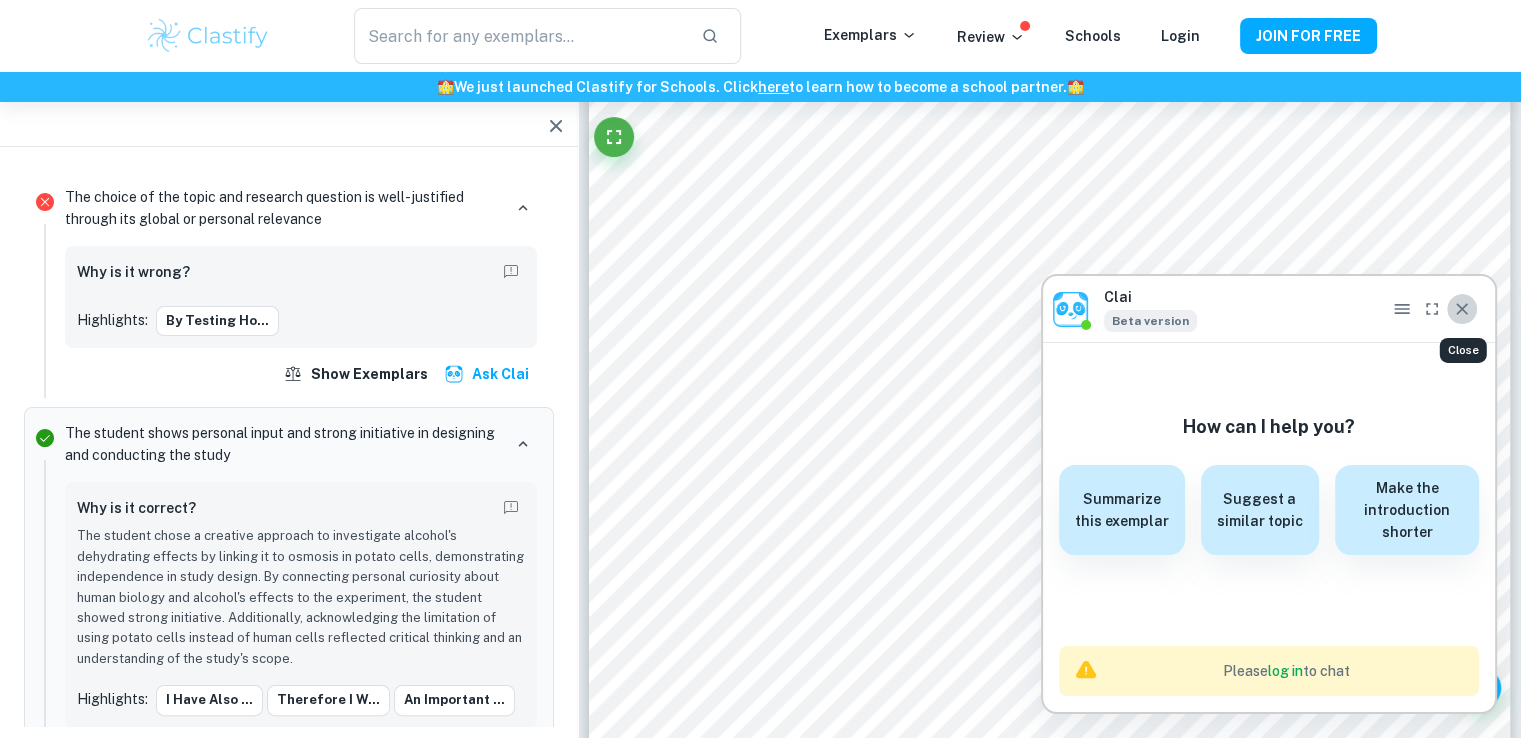 click 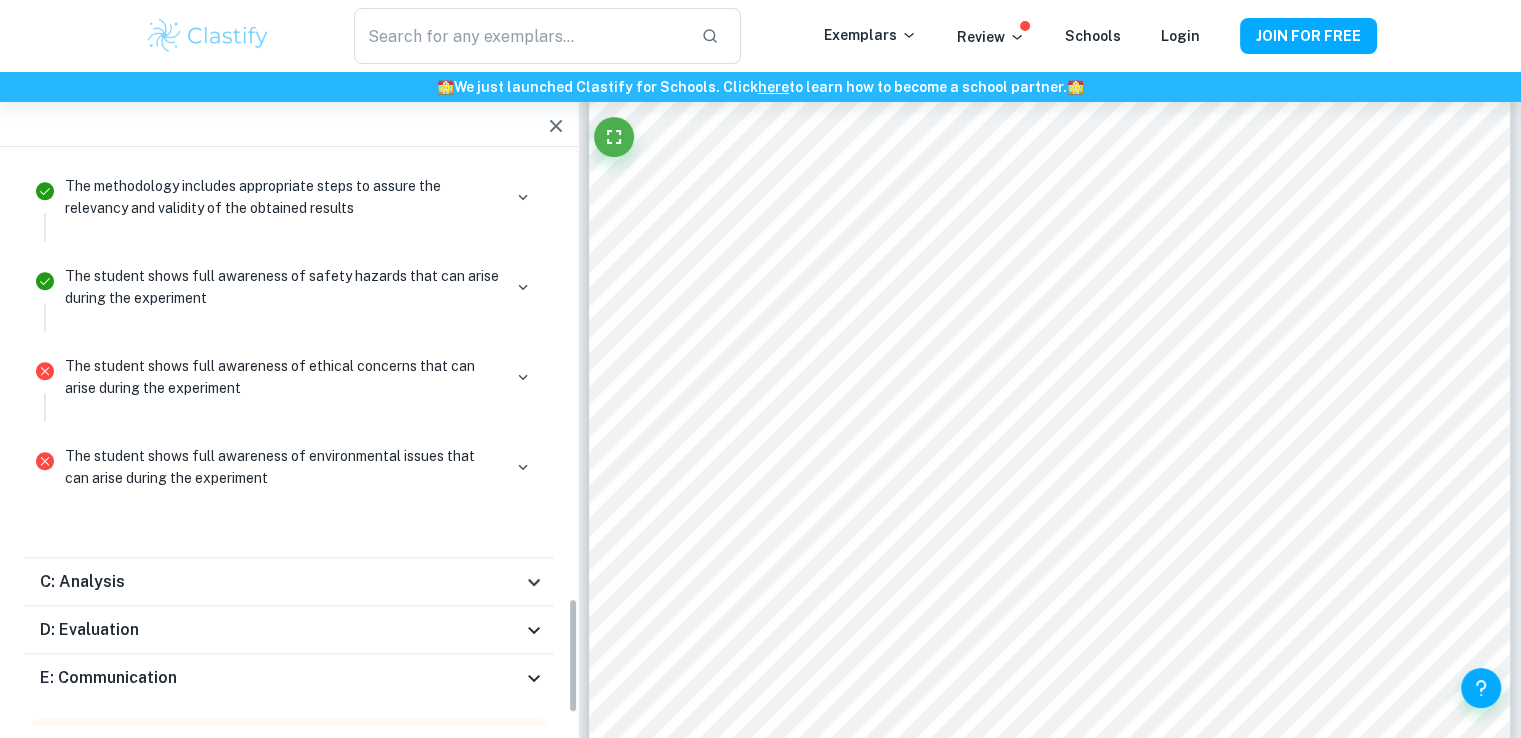 scroll, scrollTop: 2151, scrollLeft: 0, axis: vertical 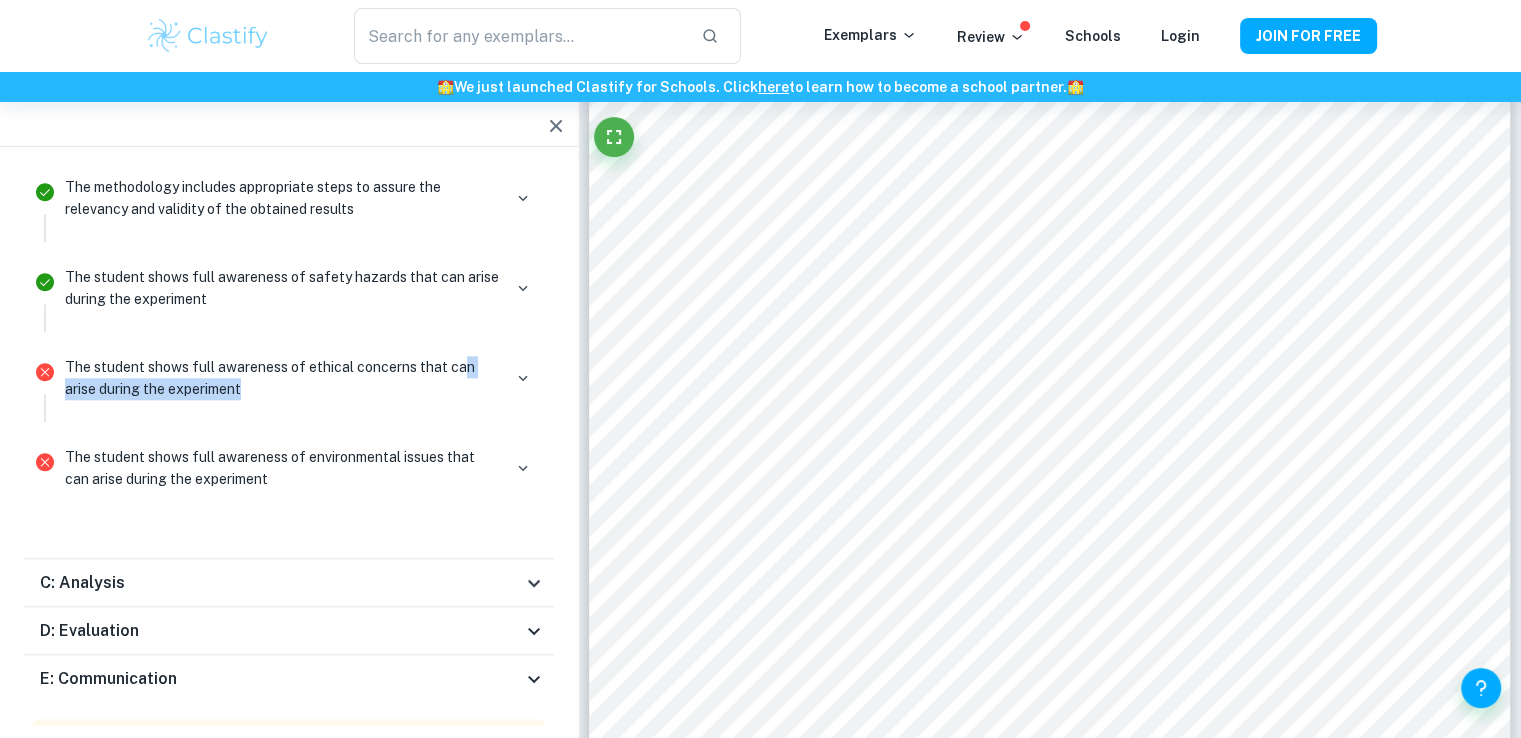 drag, startPoint x: 462, startPoint y: 324, endPoint x: 503, endPoint y: 330, distance: 41.4367 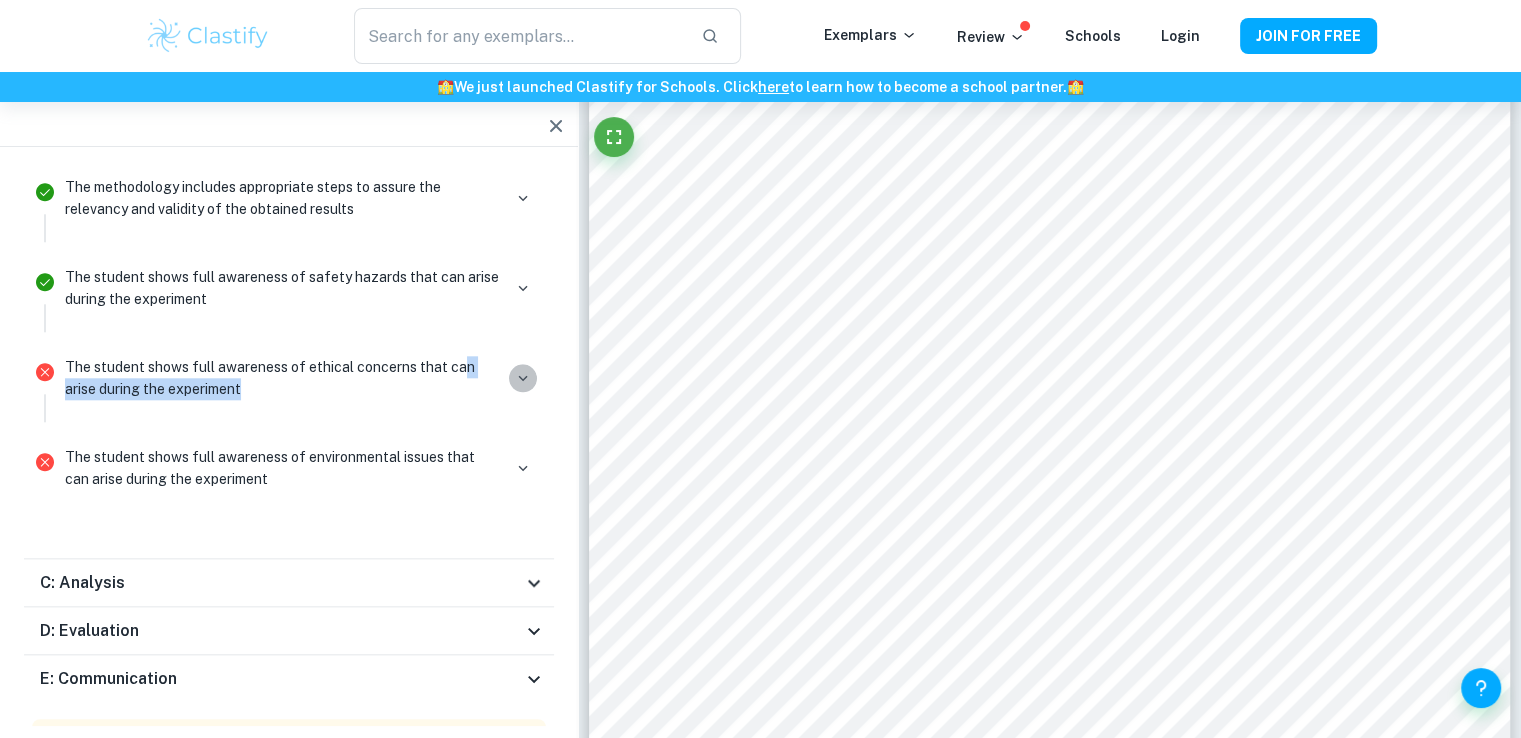 click 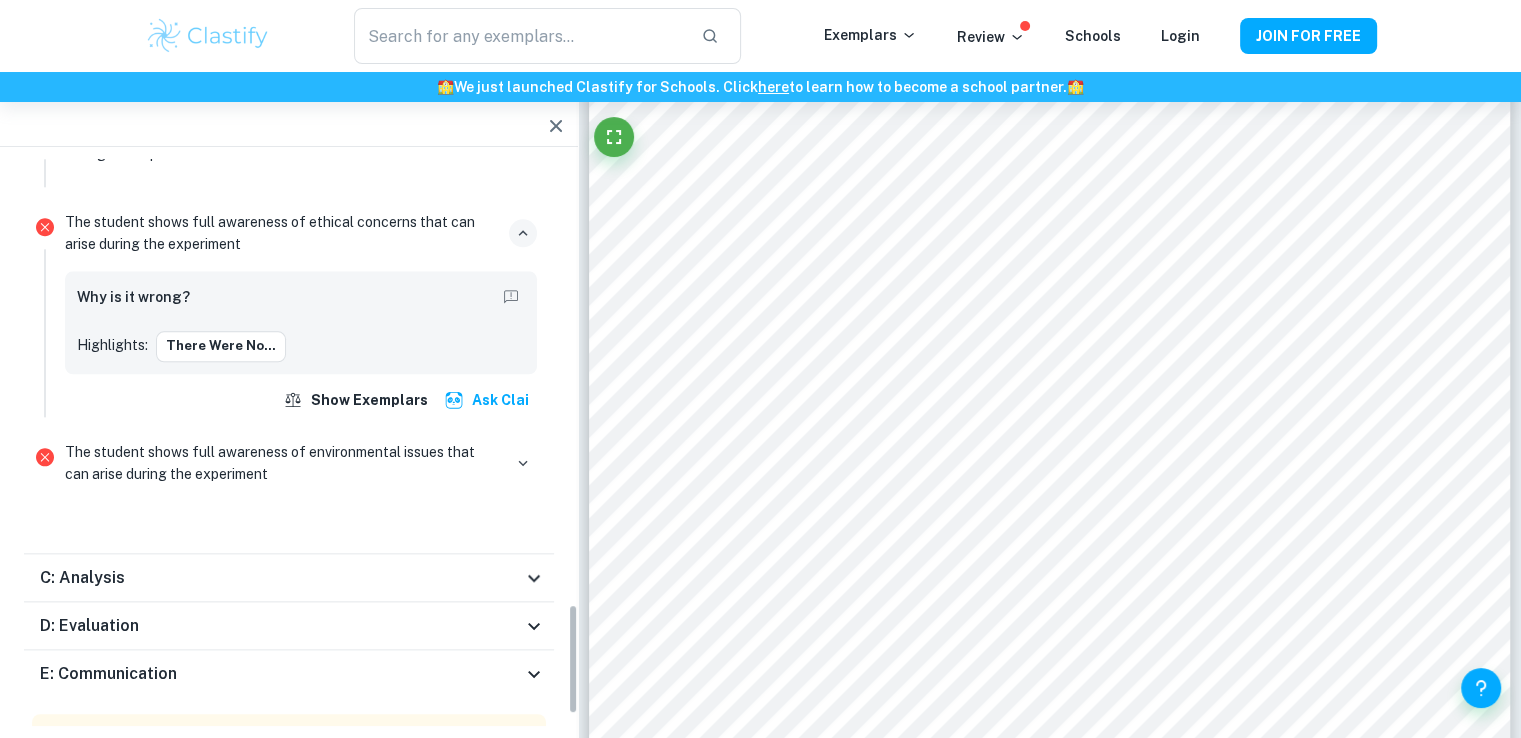 scroll, scrollTop: 2296, scrollLeft: 0, axis: vertical 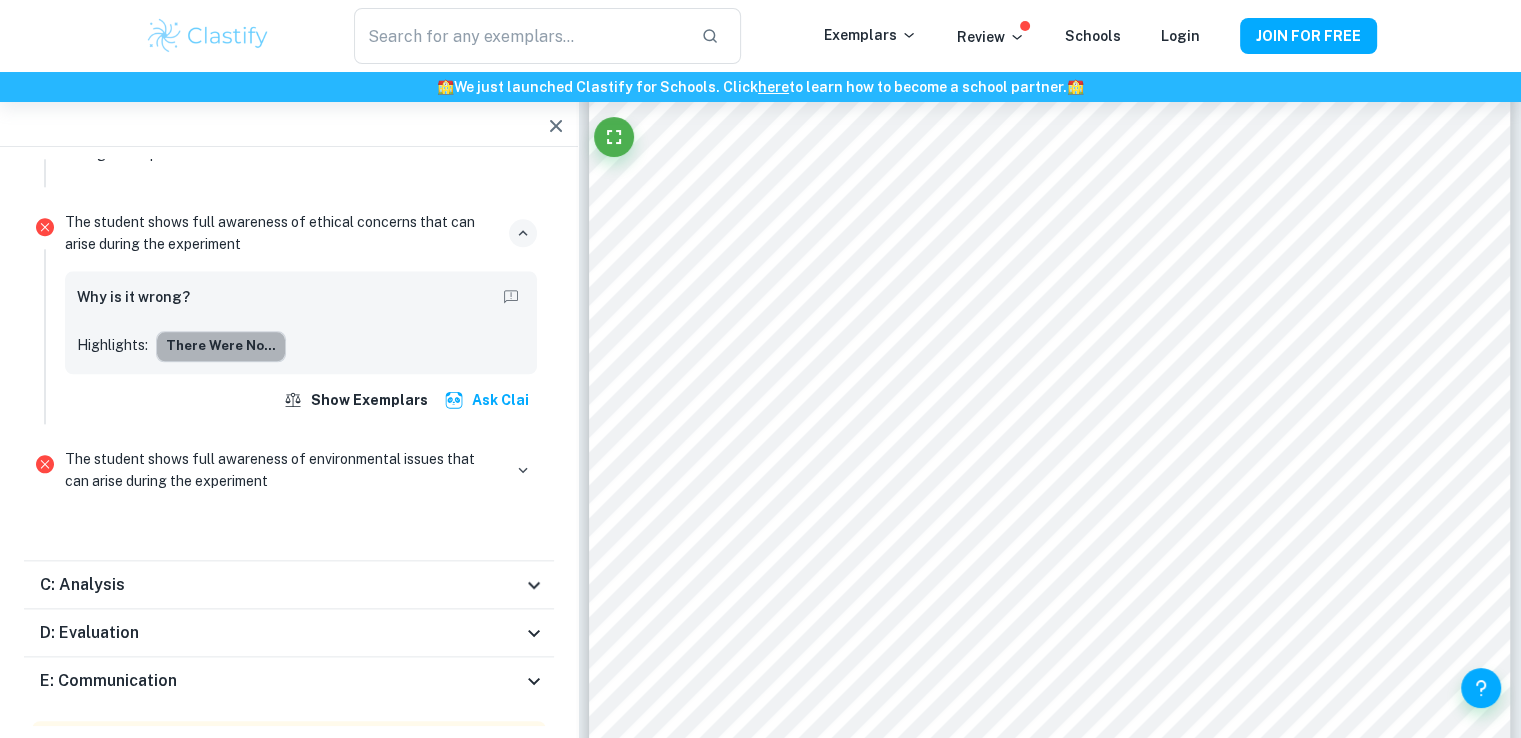click on "There were no..." at bounding box center [221, 346] 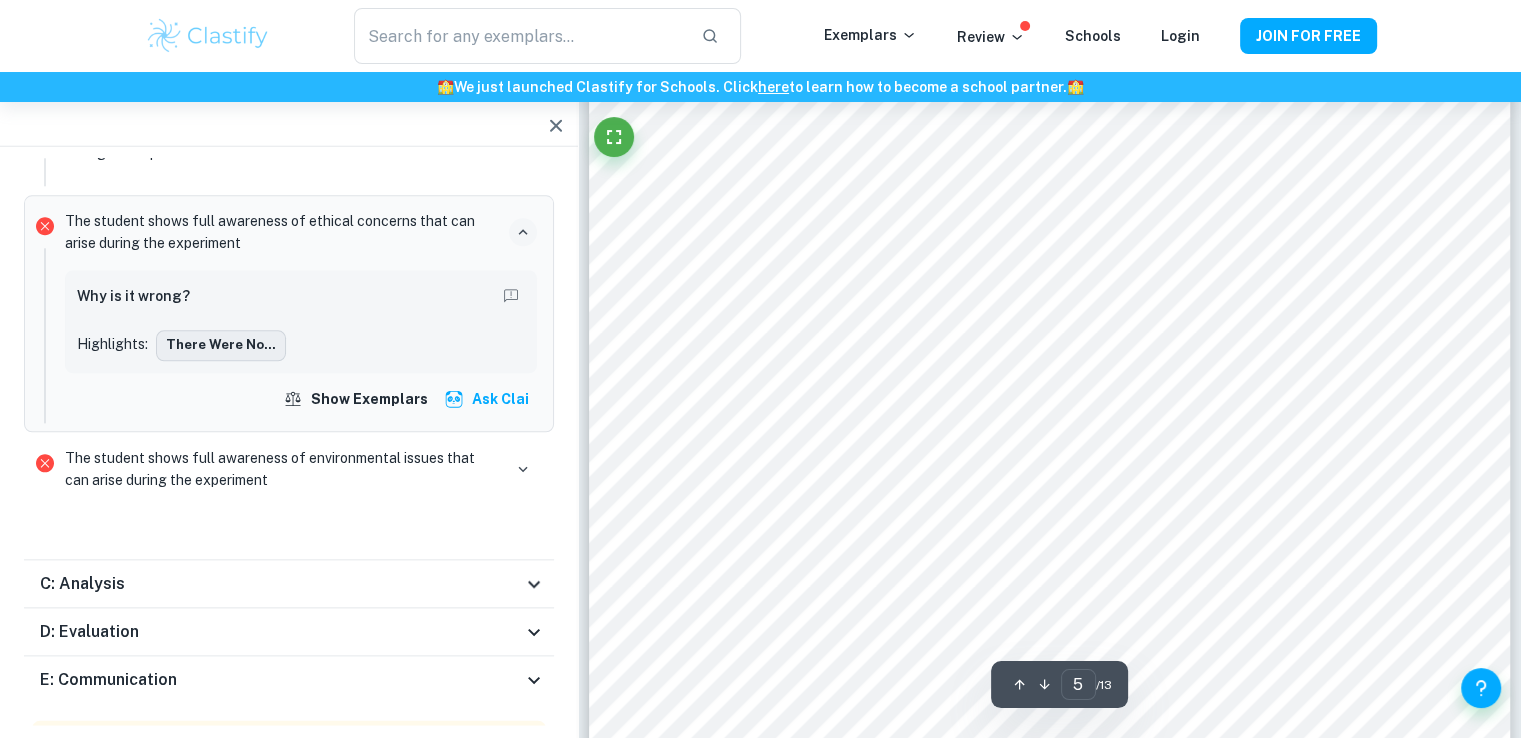 scroll, scrollTop: 5949, scrollLeft: 0, axis: vertical 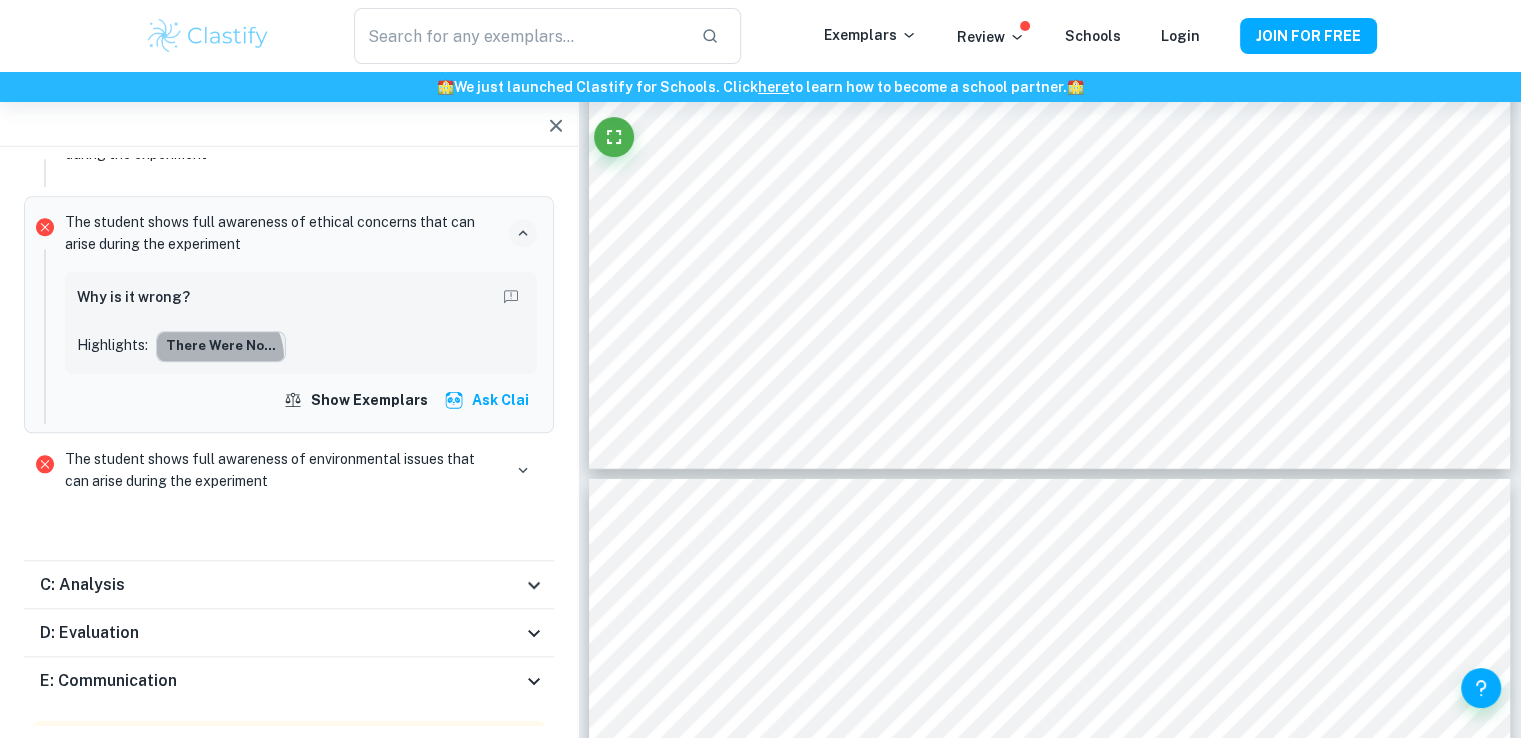 click on "There were no..." at bounding box center [221, 346] 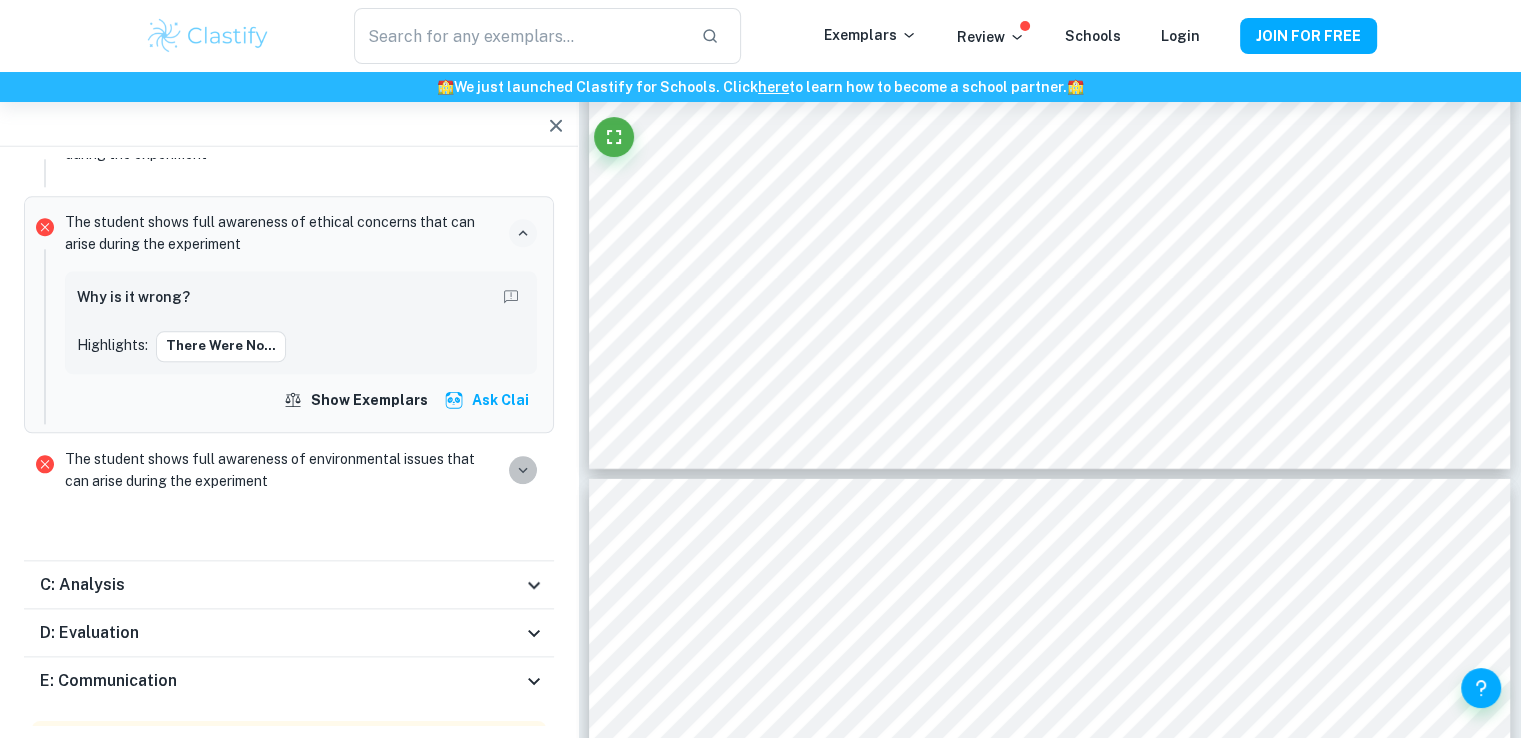 click at bounding box center (523, 470) 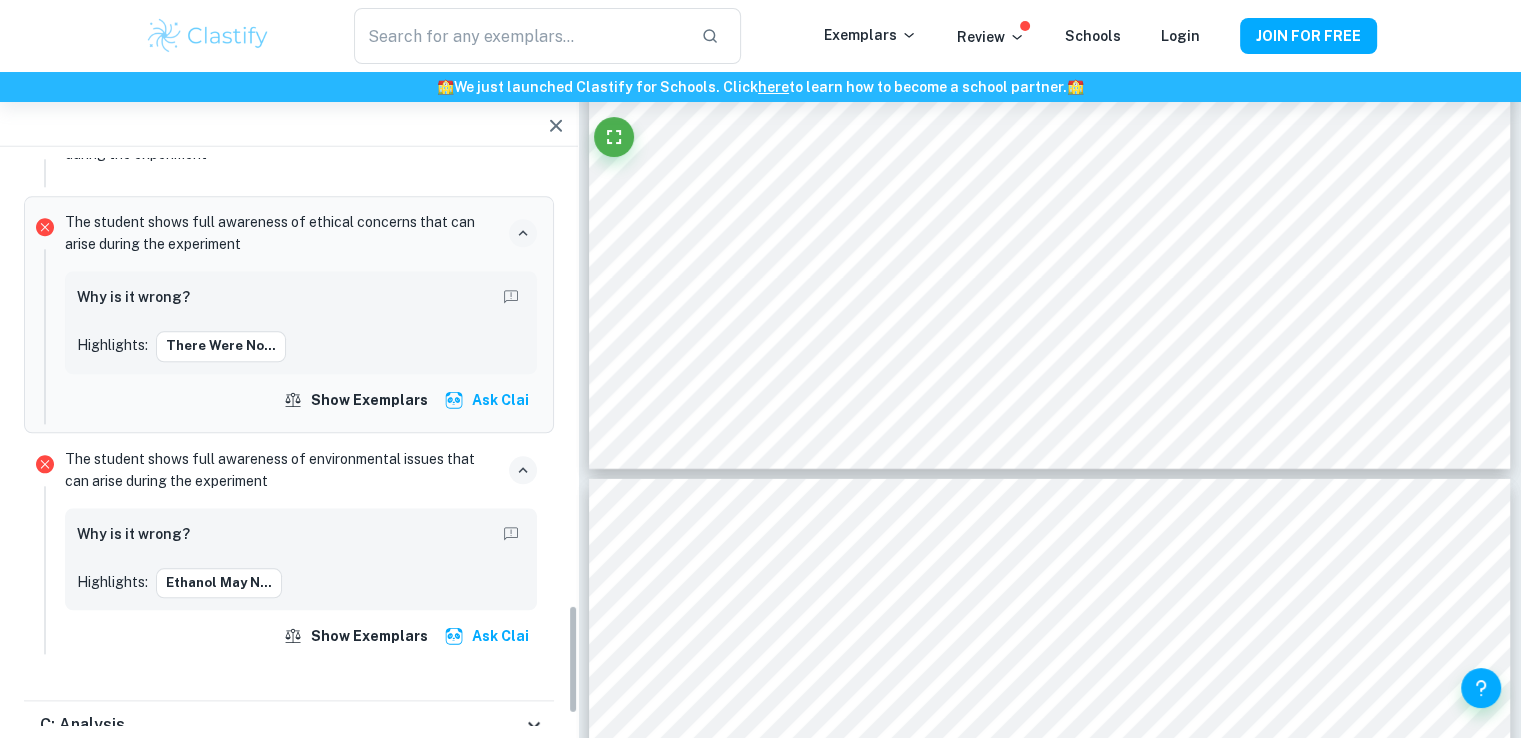 scroll, scrollTop: 2443, scrollLeft: 0, axis: vertical 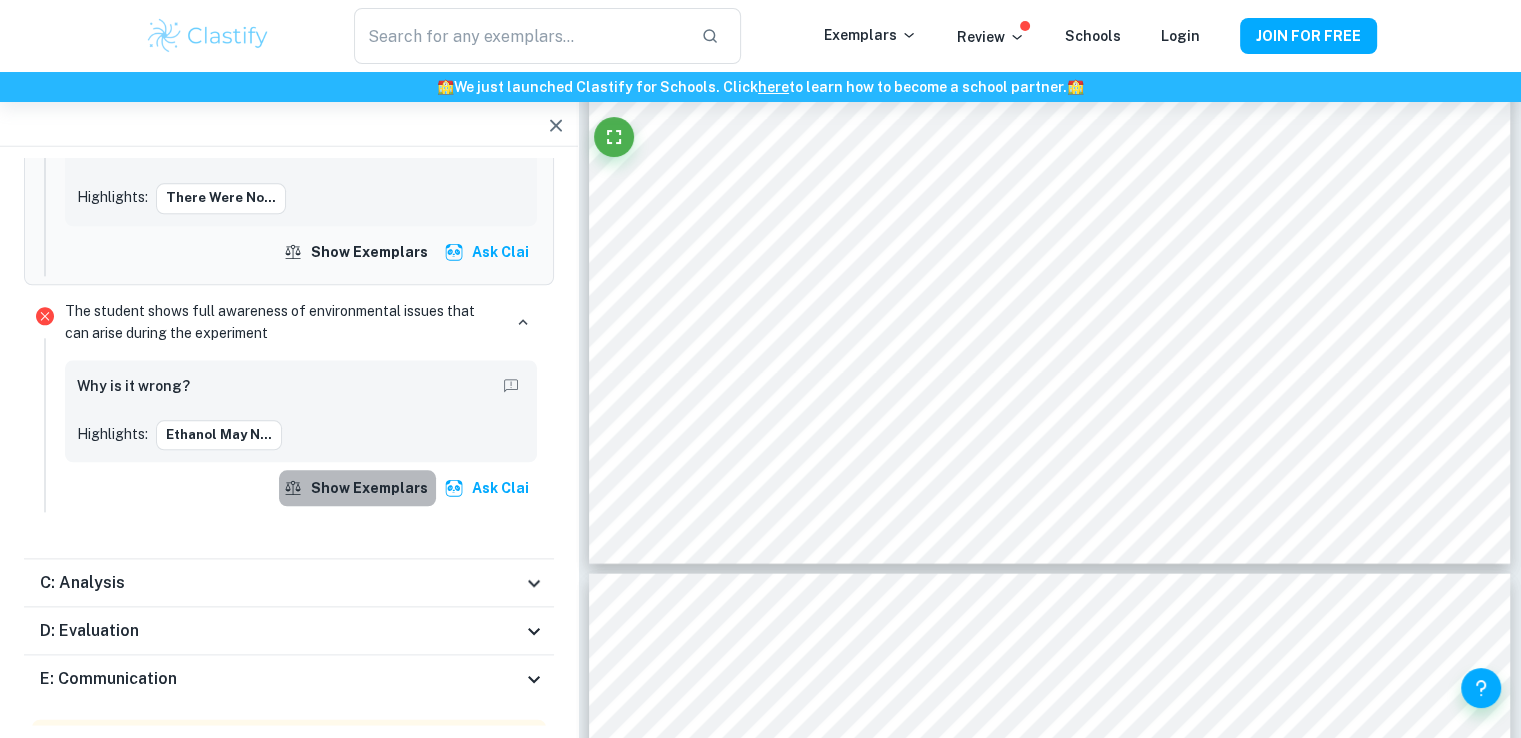 click on "Show exemplars" at bounding box center (357, 489) 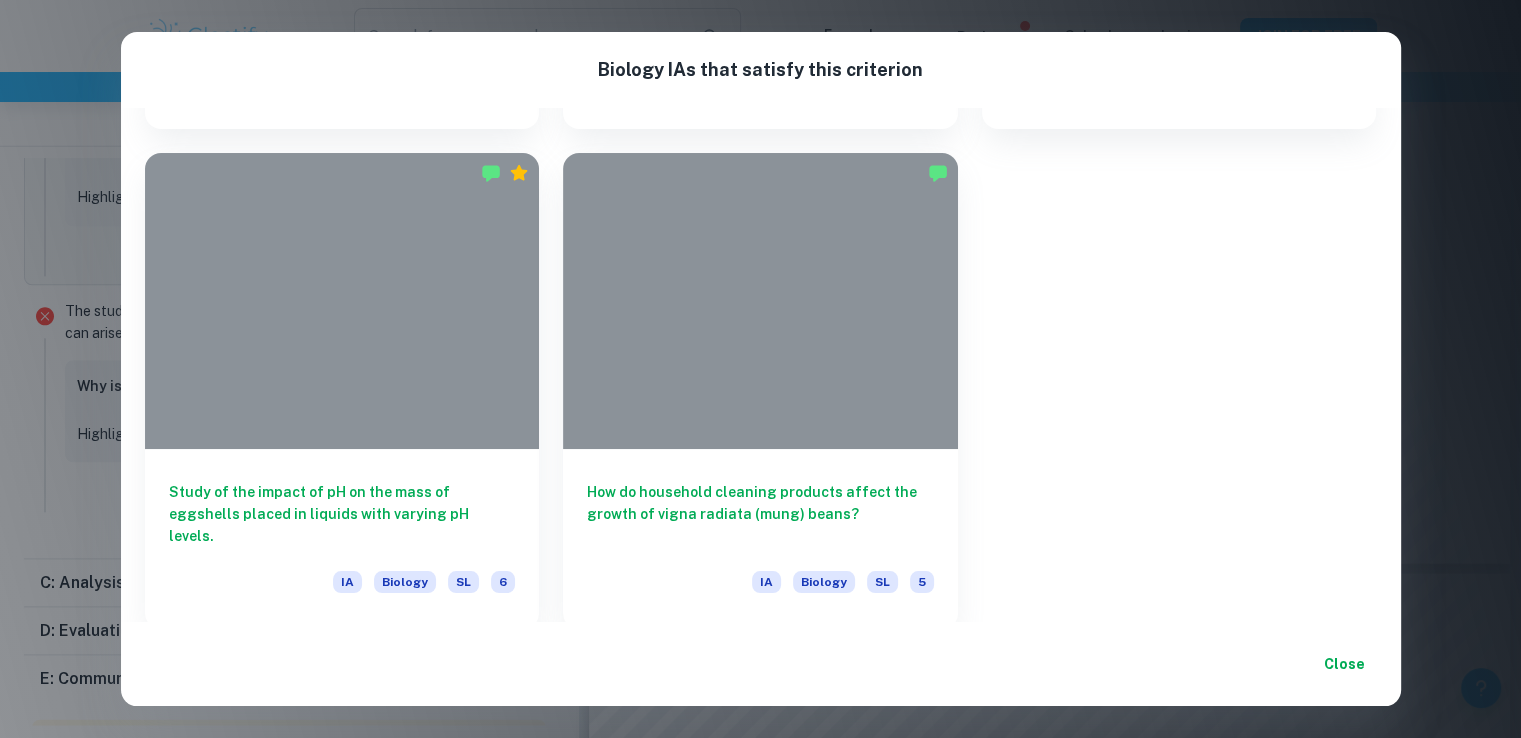 scroll, scrollTop: 2956, scrollLeft: 0, axis: vertical 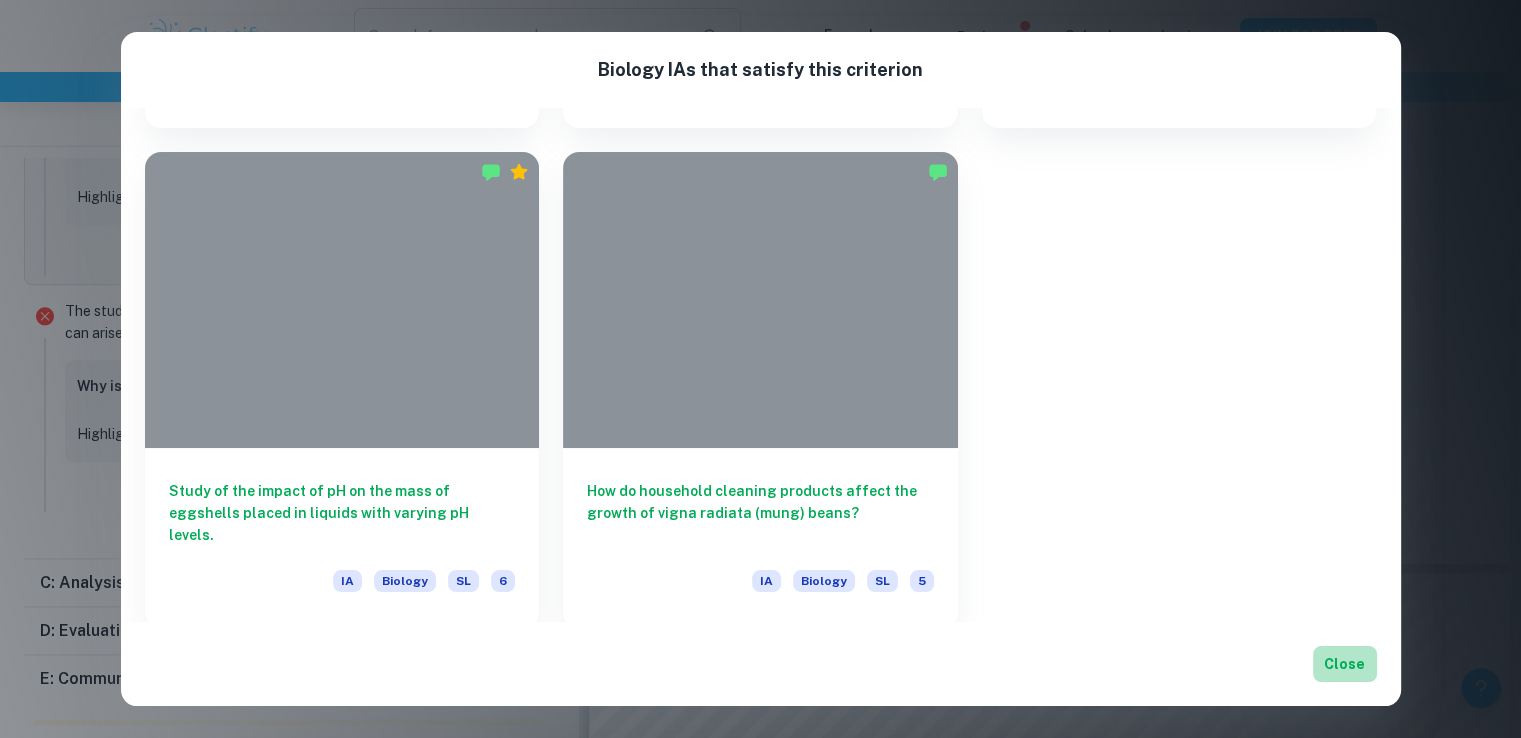 click on "Close" at bounding box center [1345, 664] 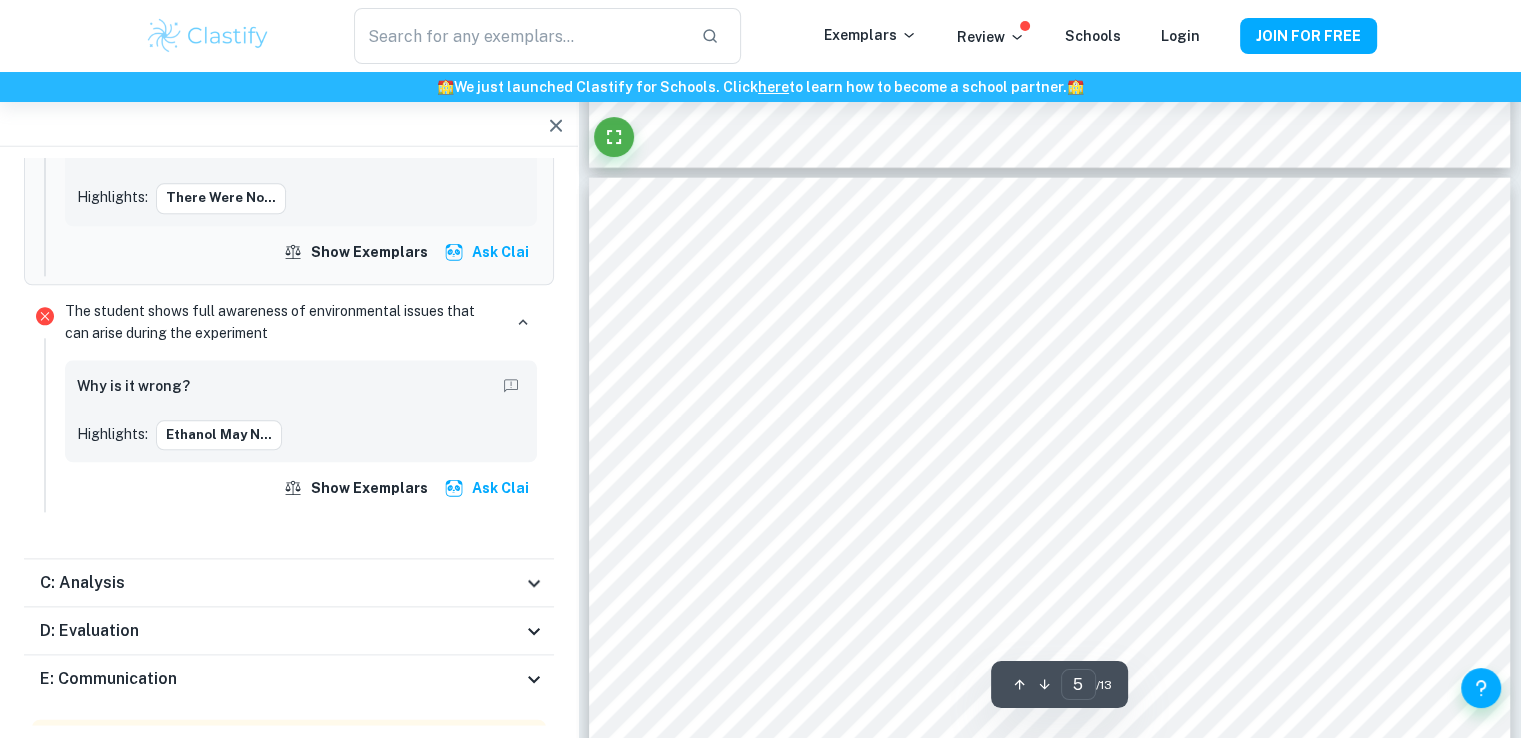 scroll, scrollTop: 5048, scrollLeft: 0, axis: vertical 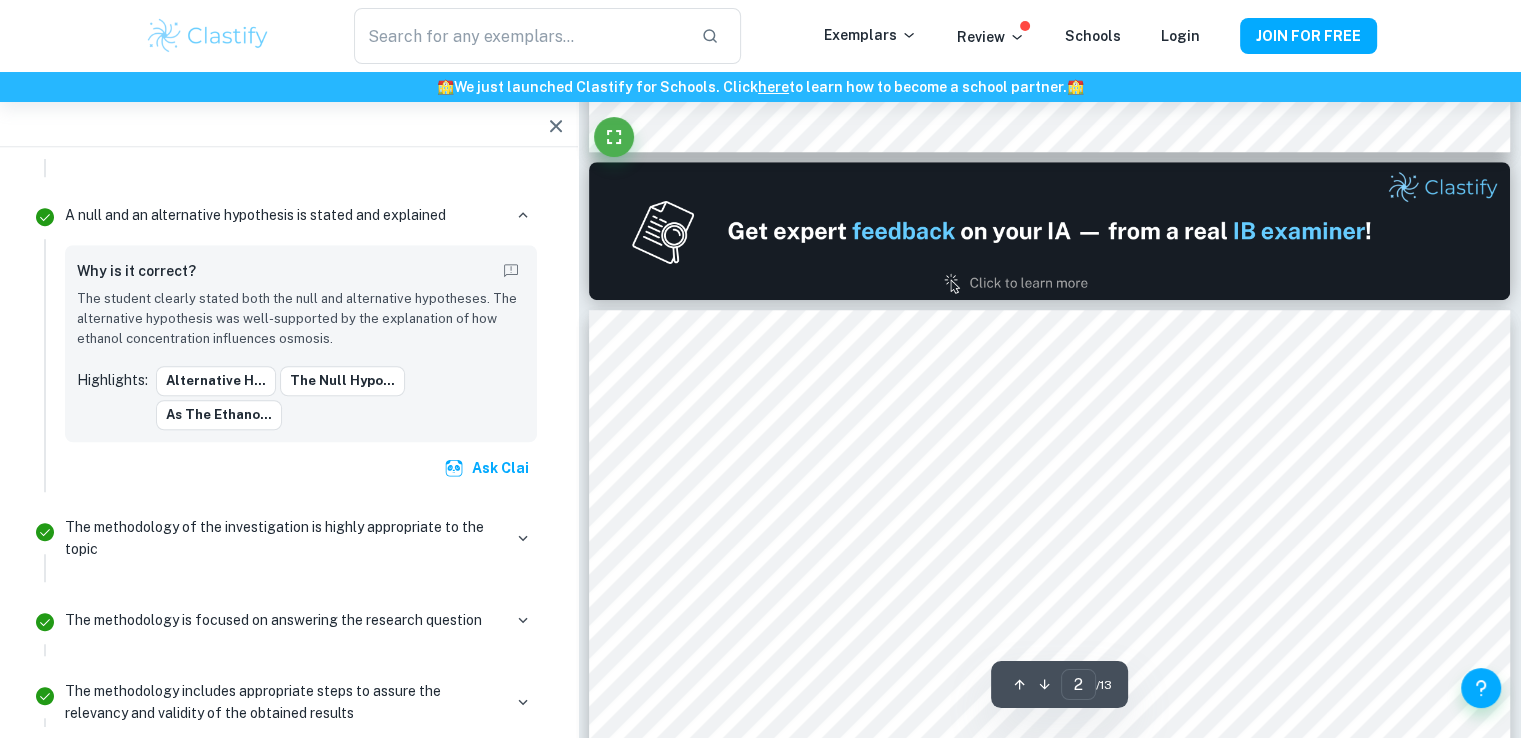 type on "1" 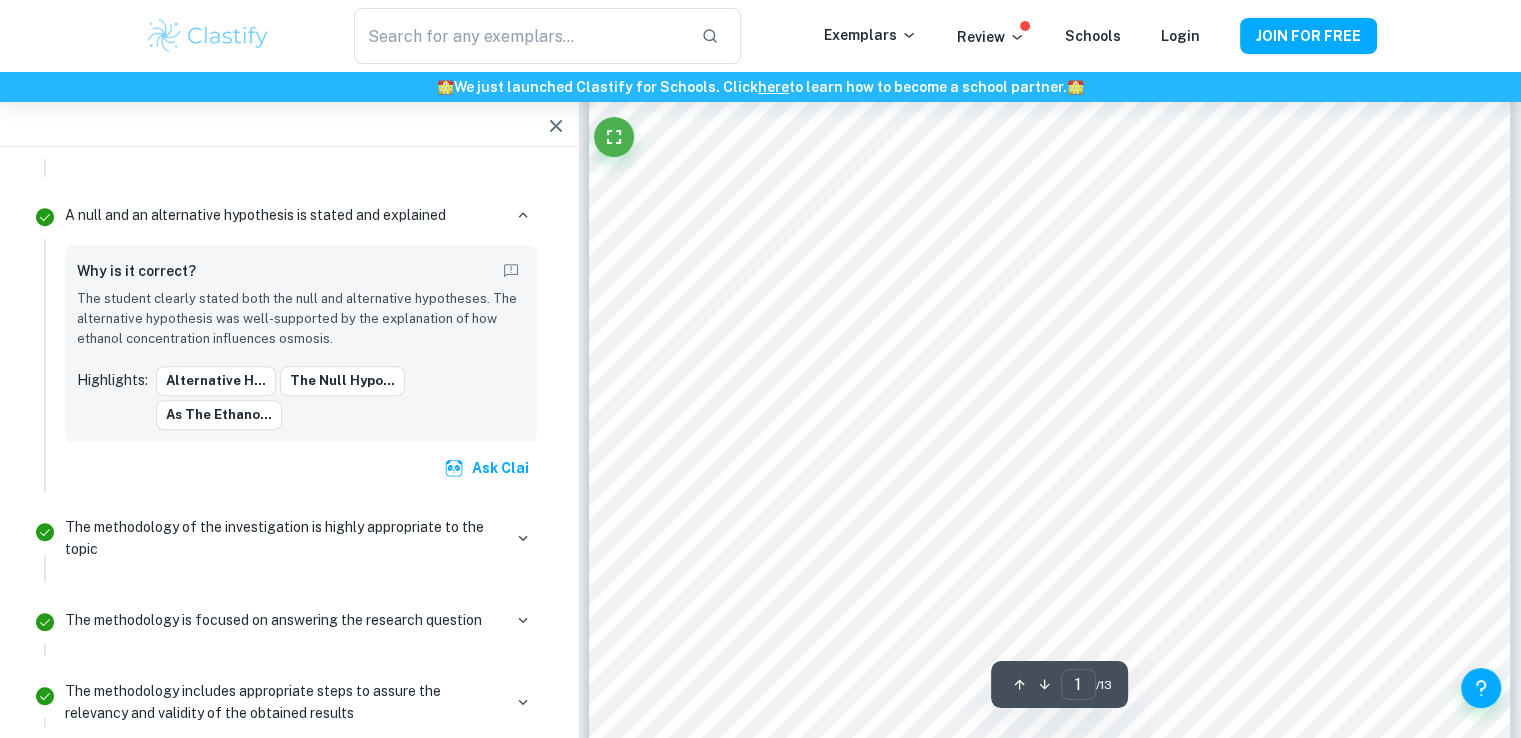 scroll, scrollTop: 260, scrollLeft: 0, axis: vertical 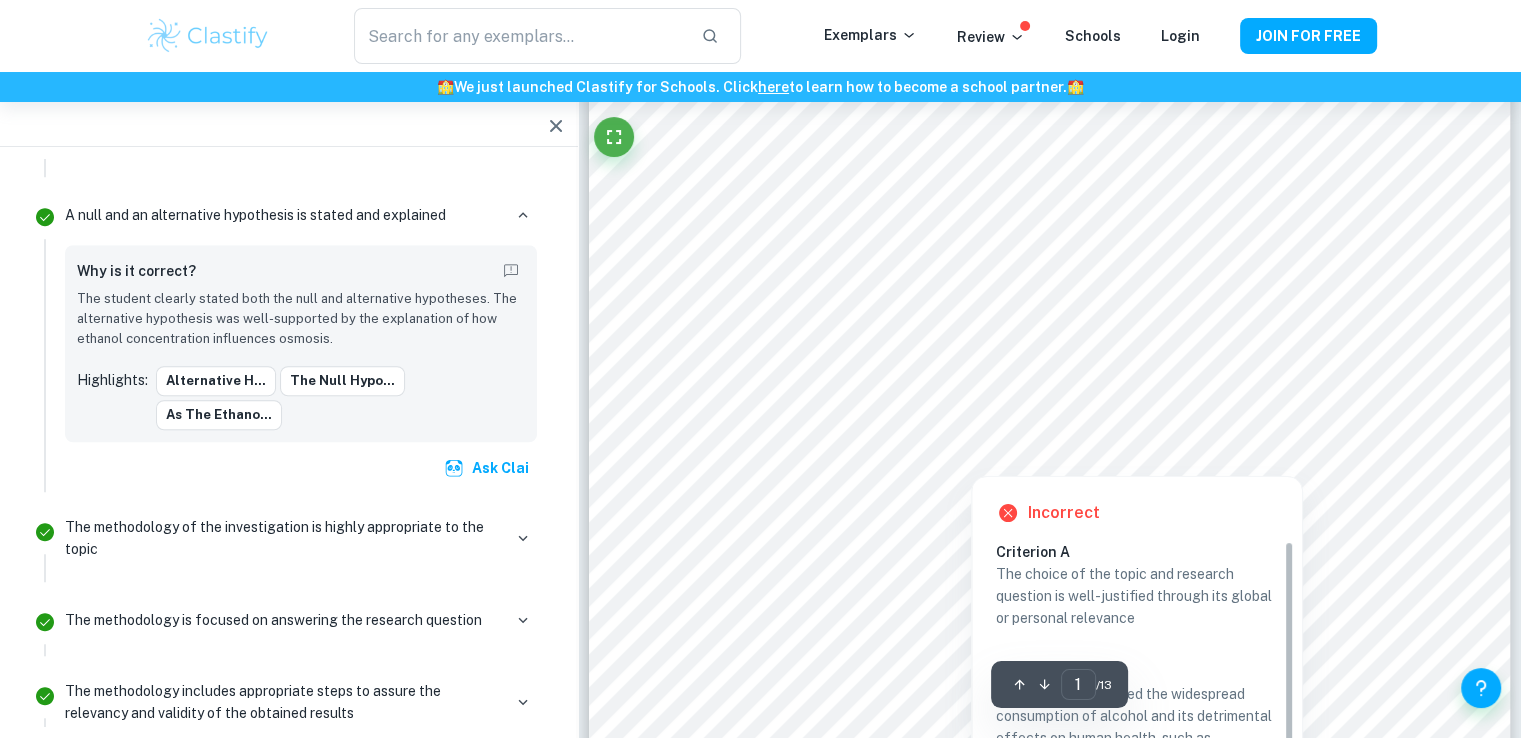click at bounding box center [1040, 437] 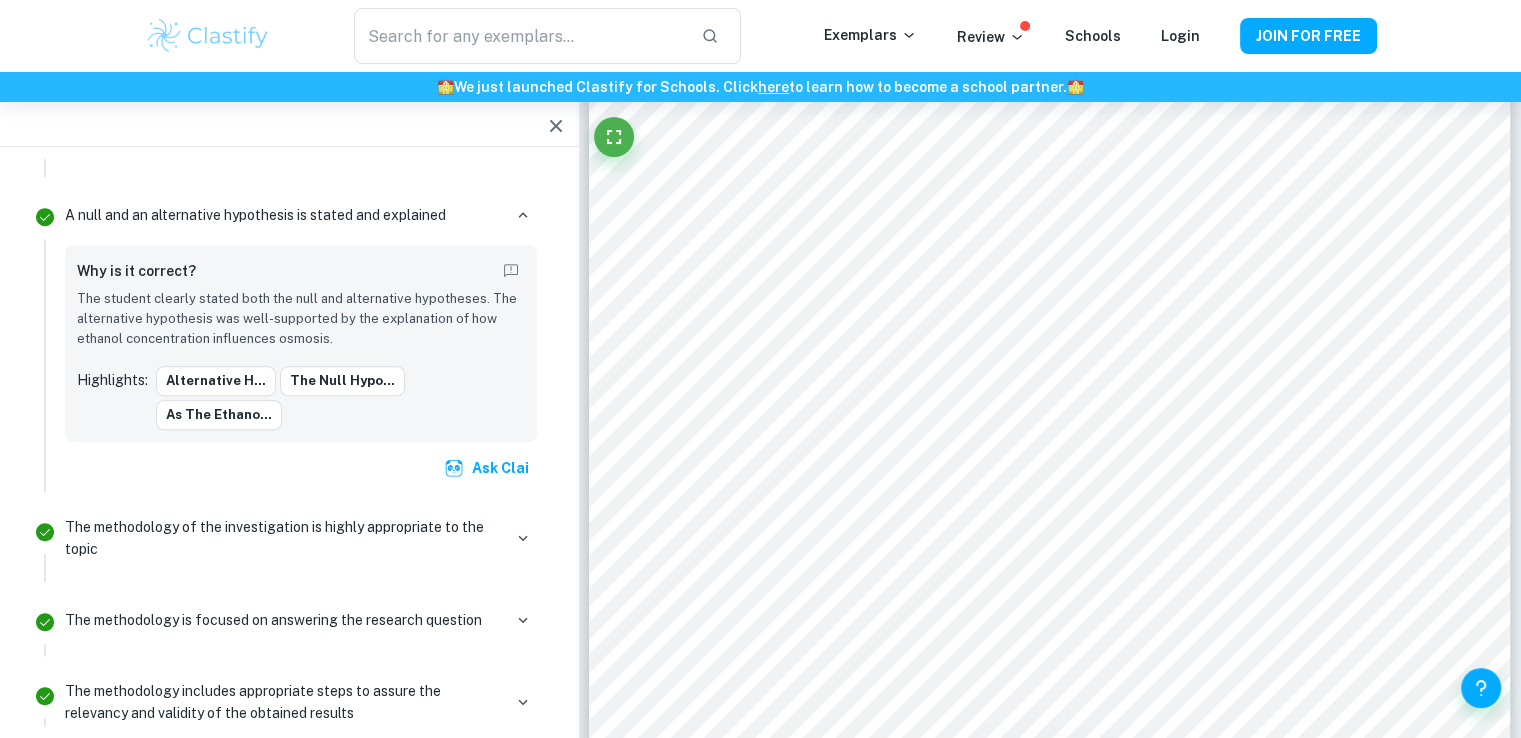 scroll, scrollTop: 186, scrollLeft: 0, axis: vertical 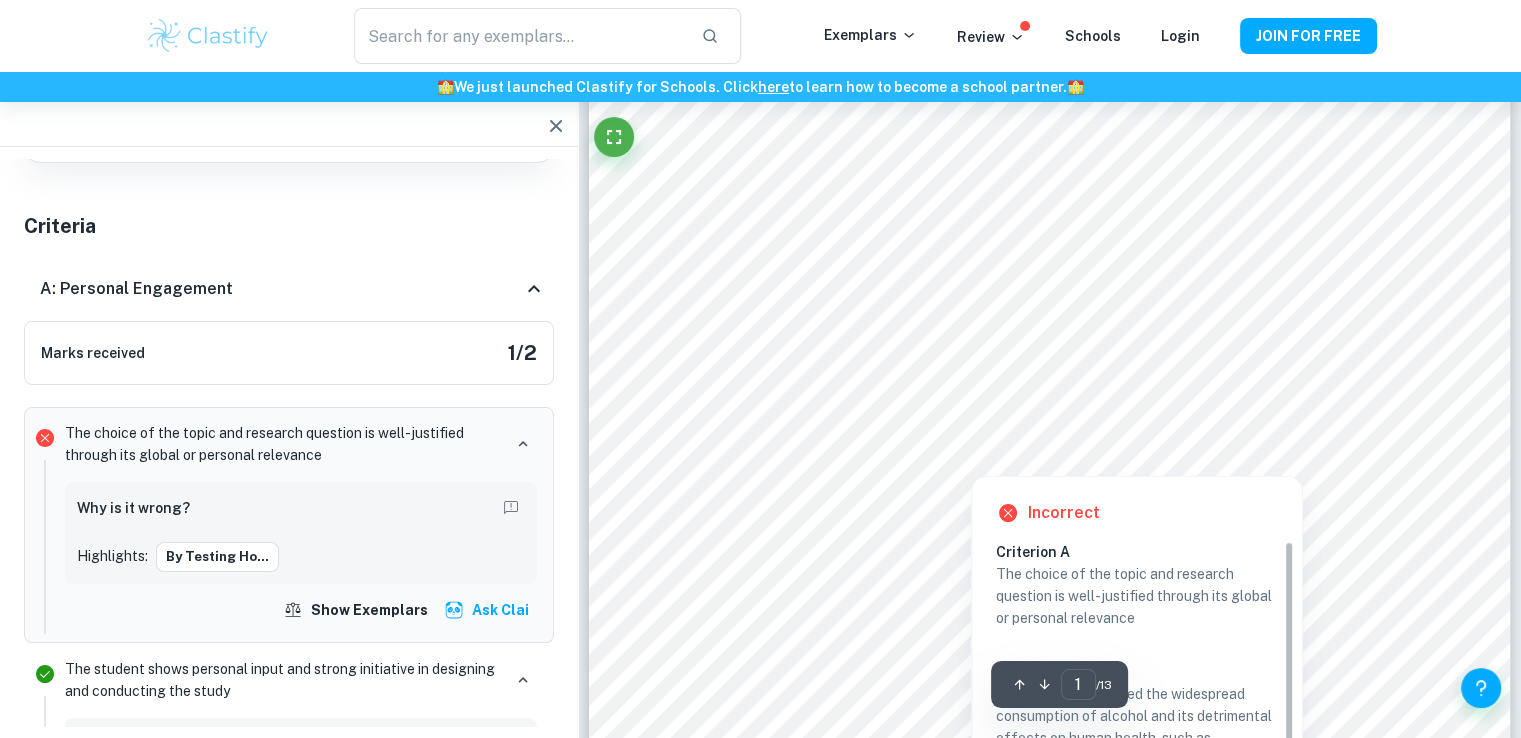 click on "Incorrect" at bounding box center [1064, 513] 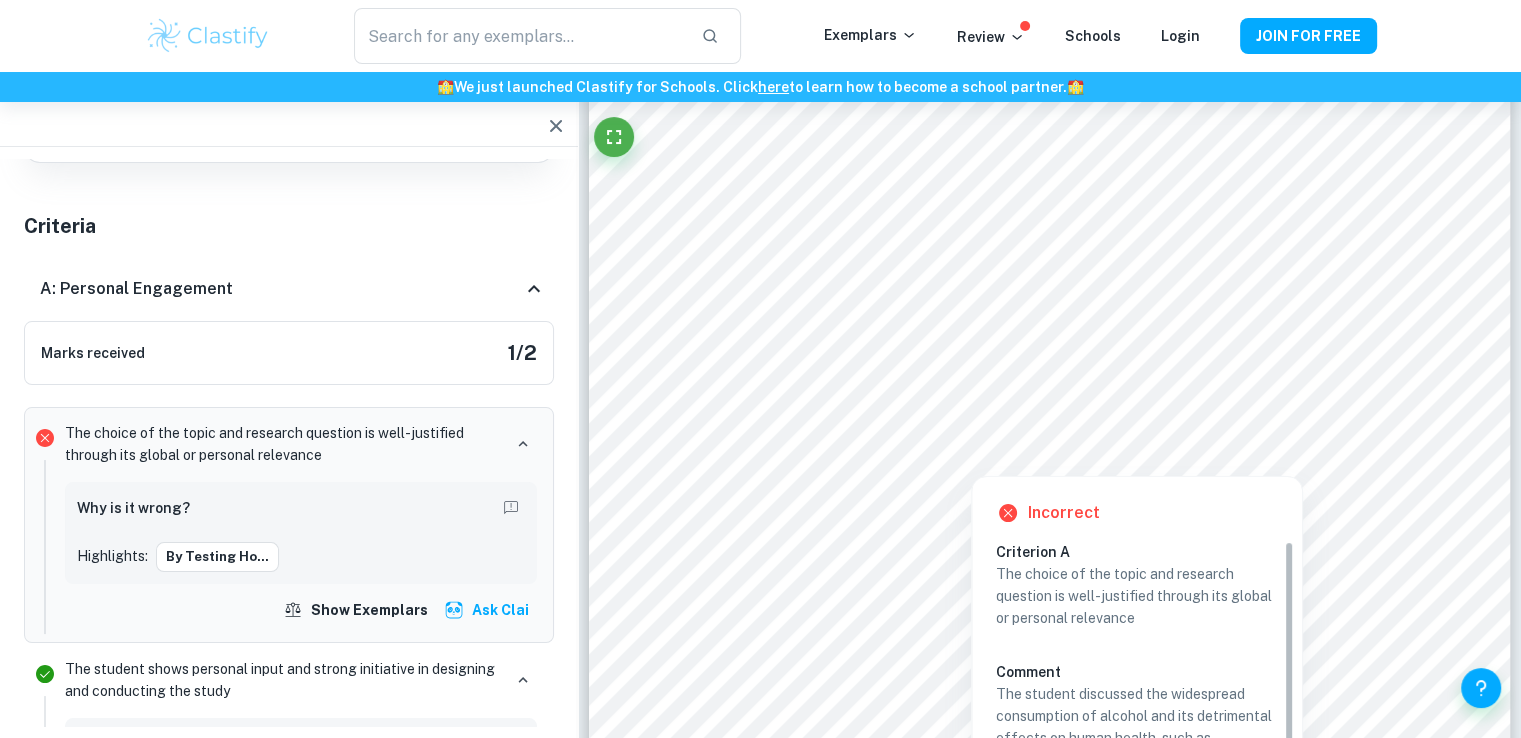 click on "Why is it wrong?" at bounding box center [133, 508] 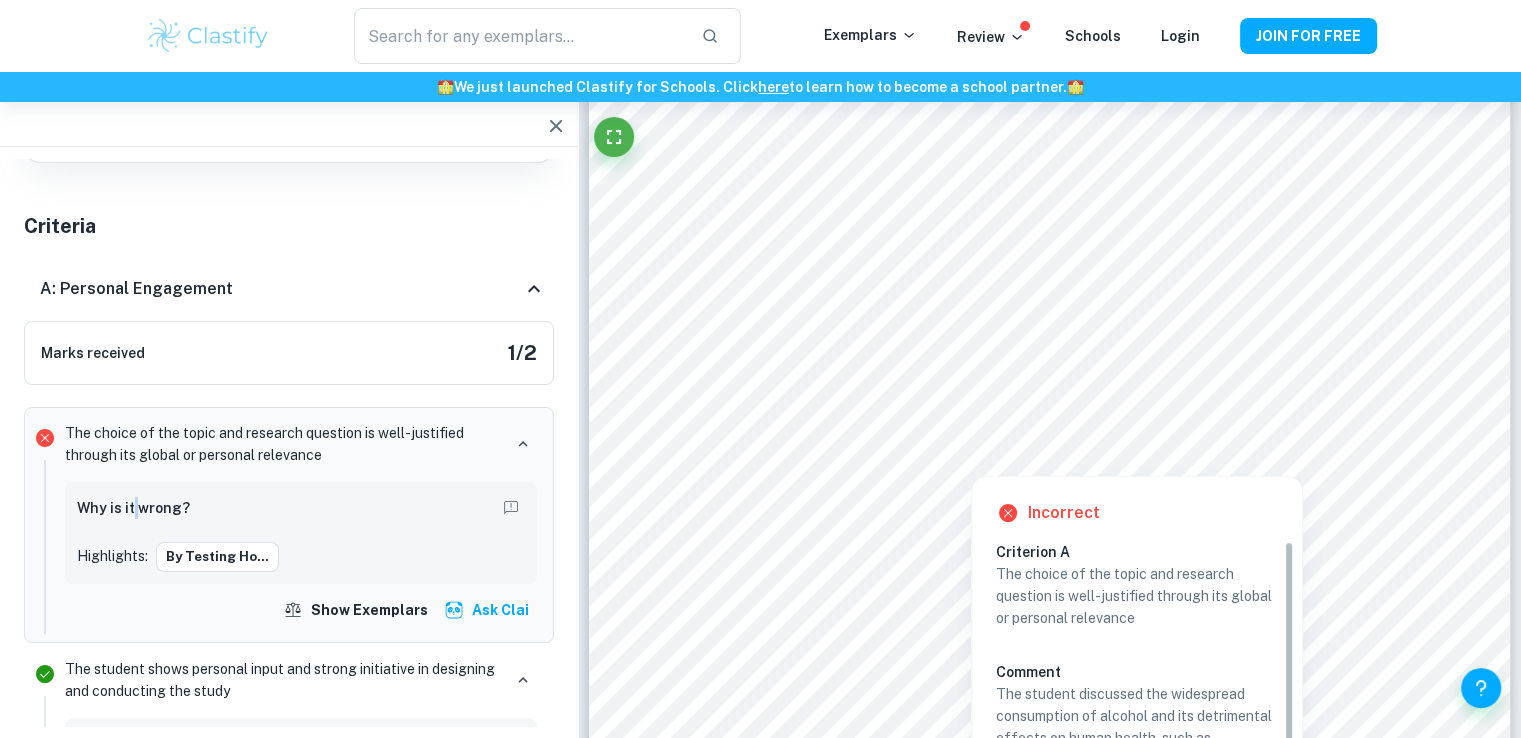 click on "Why is it wrong?" at bounding box center (133, 508) 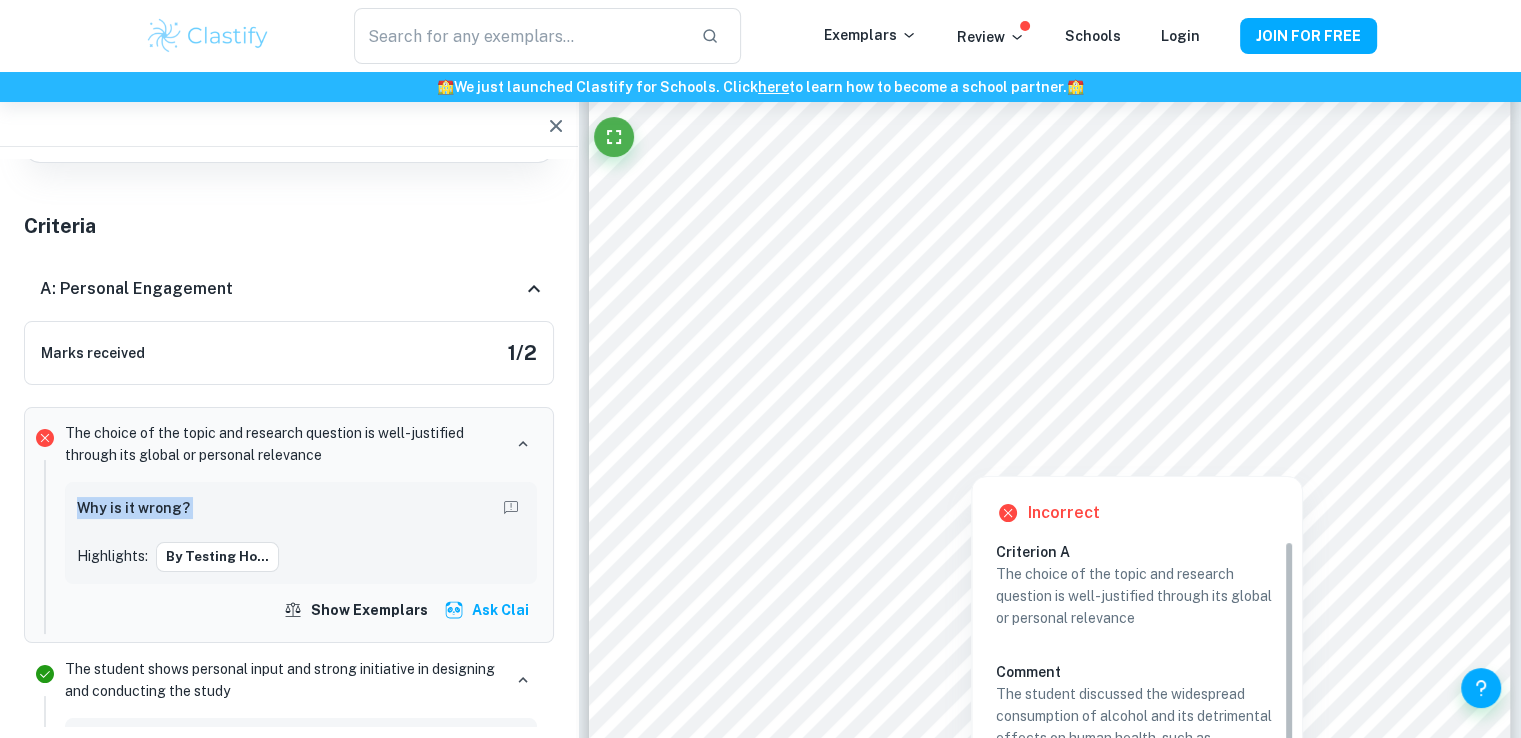 click on "Why is it wrong?" at bounding box center [133, 508] 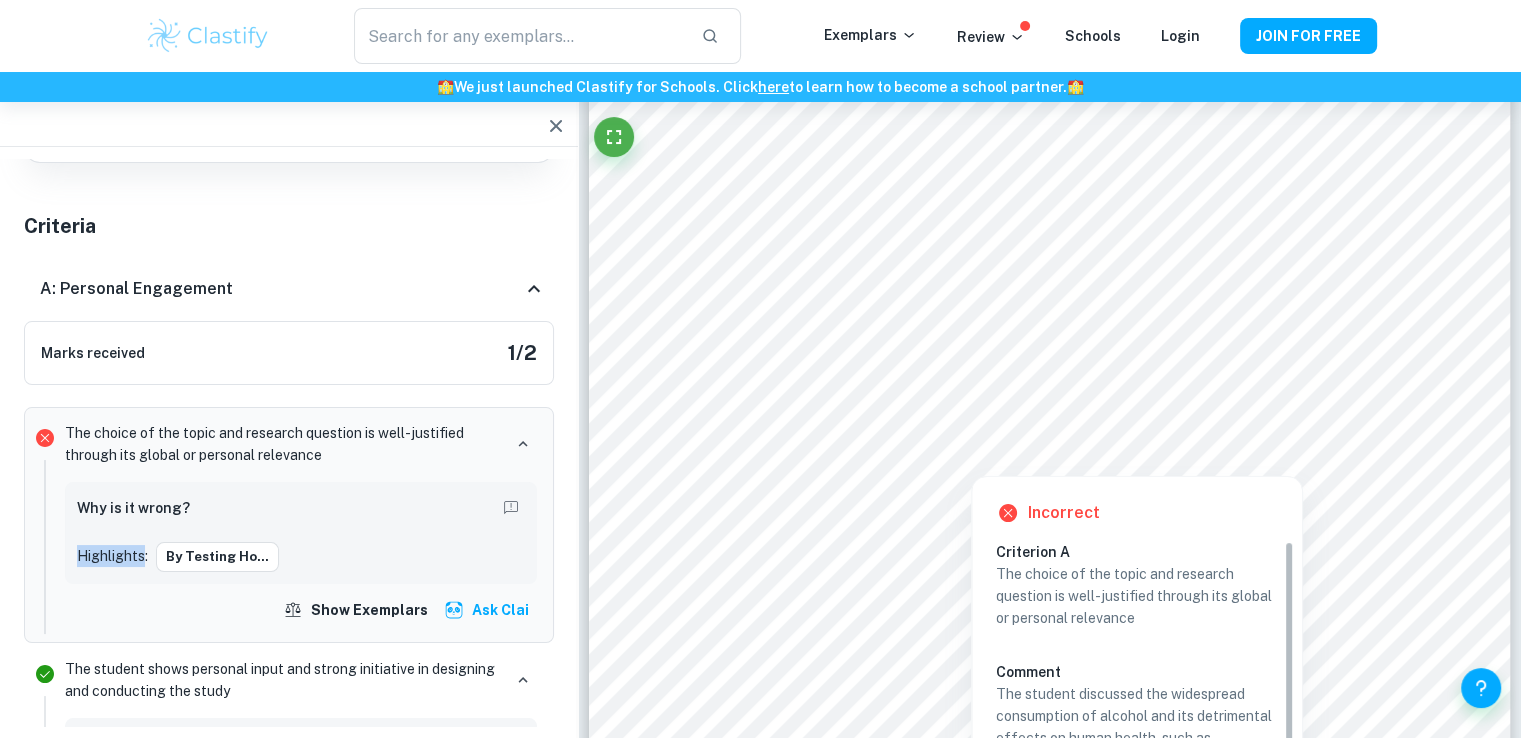 click on "Why is it wrong?" at bounding box center [301, 510] 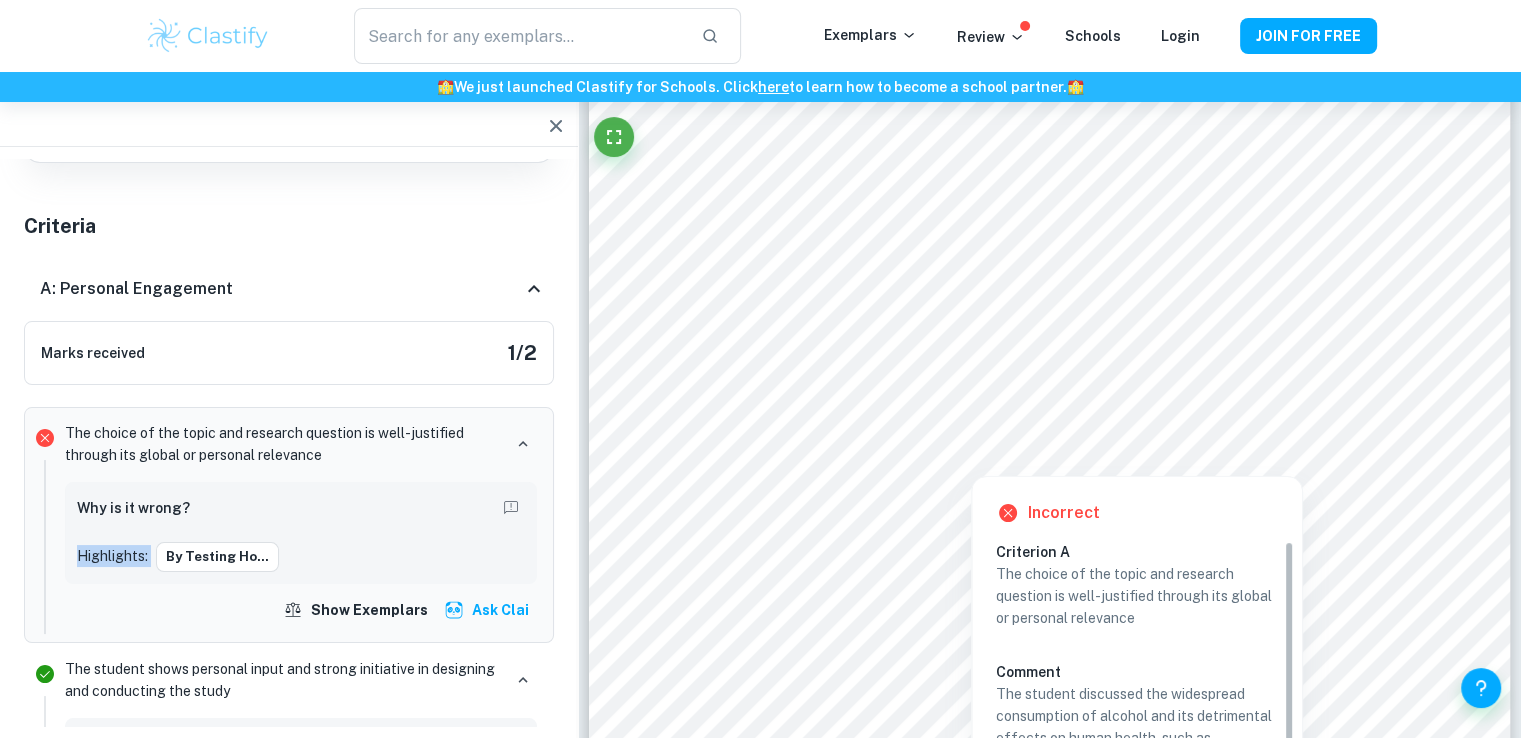click on "Why is it wrong?" at bounding box center (301, 510) 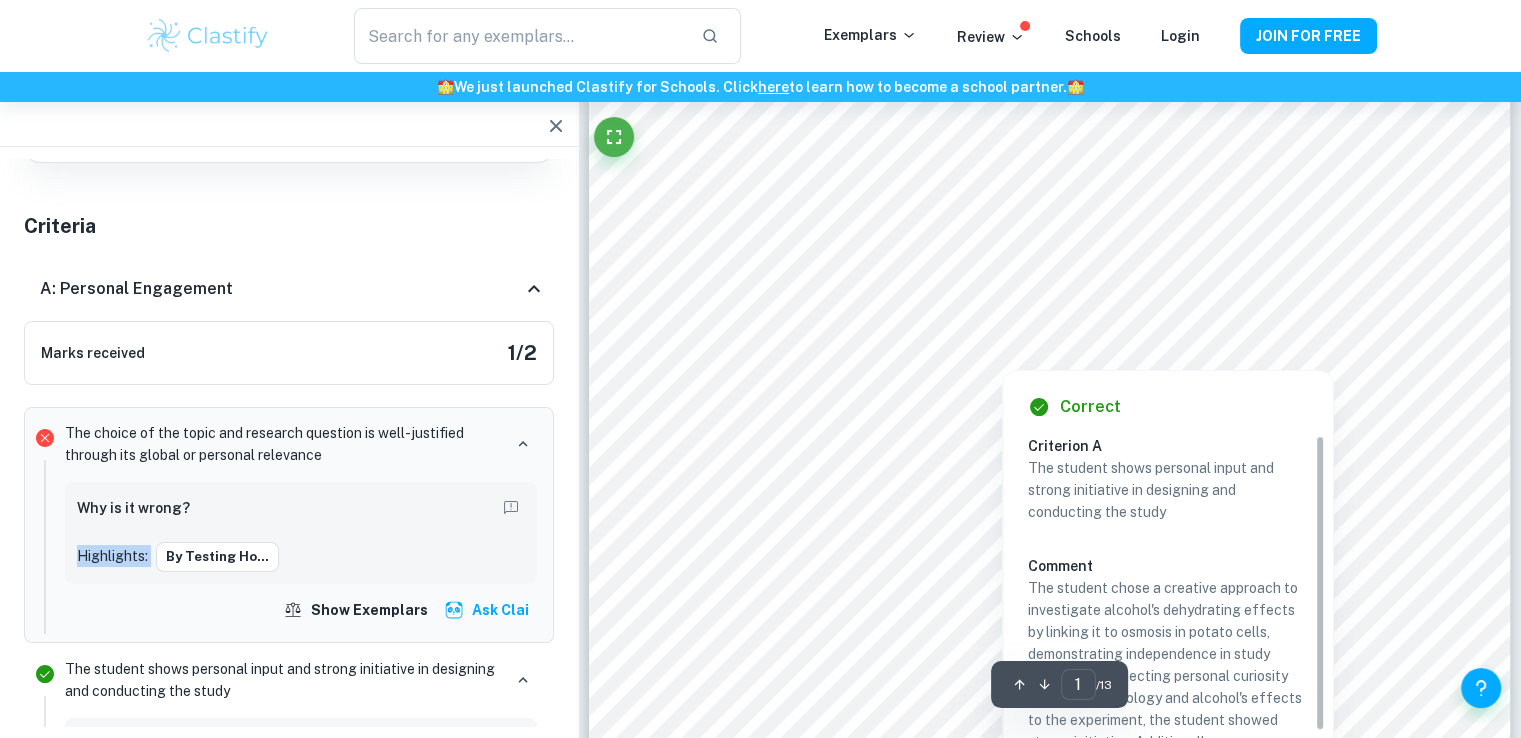 scroll, scrollTop: 431, scrollLeft: 0, axis: vertical 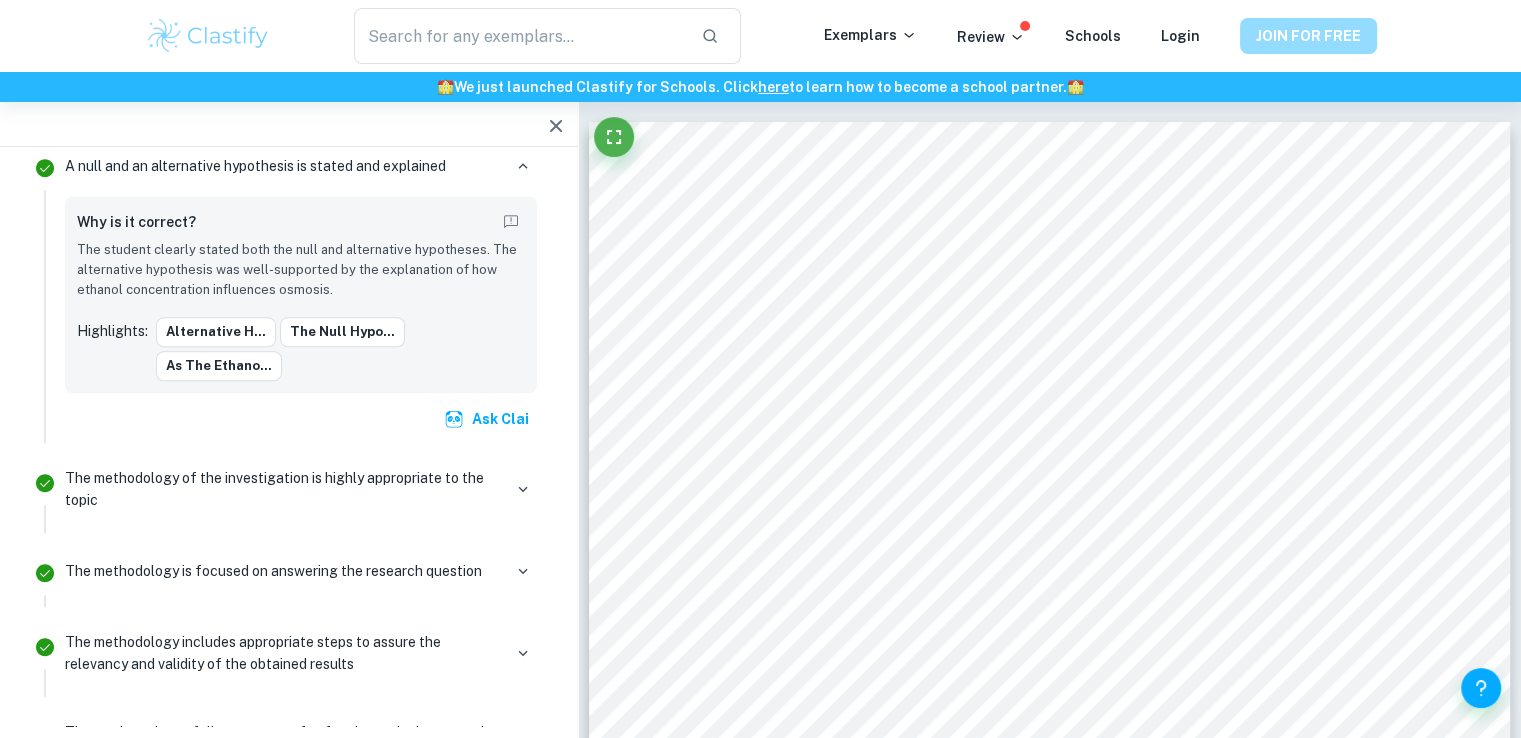 click on "JOIN FOR FREE" at bounding box center [1308, 36] 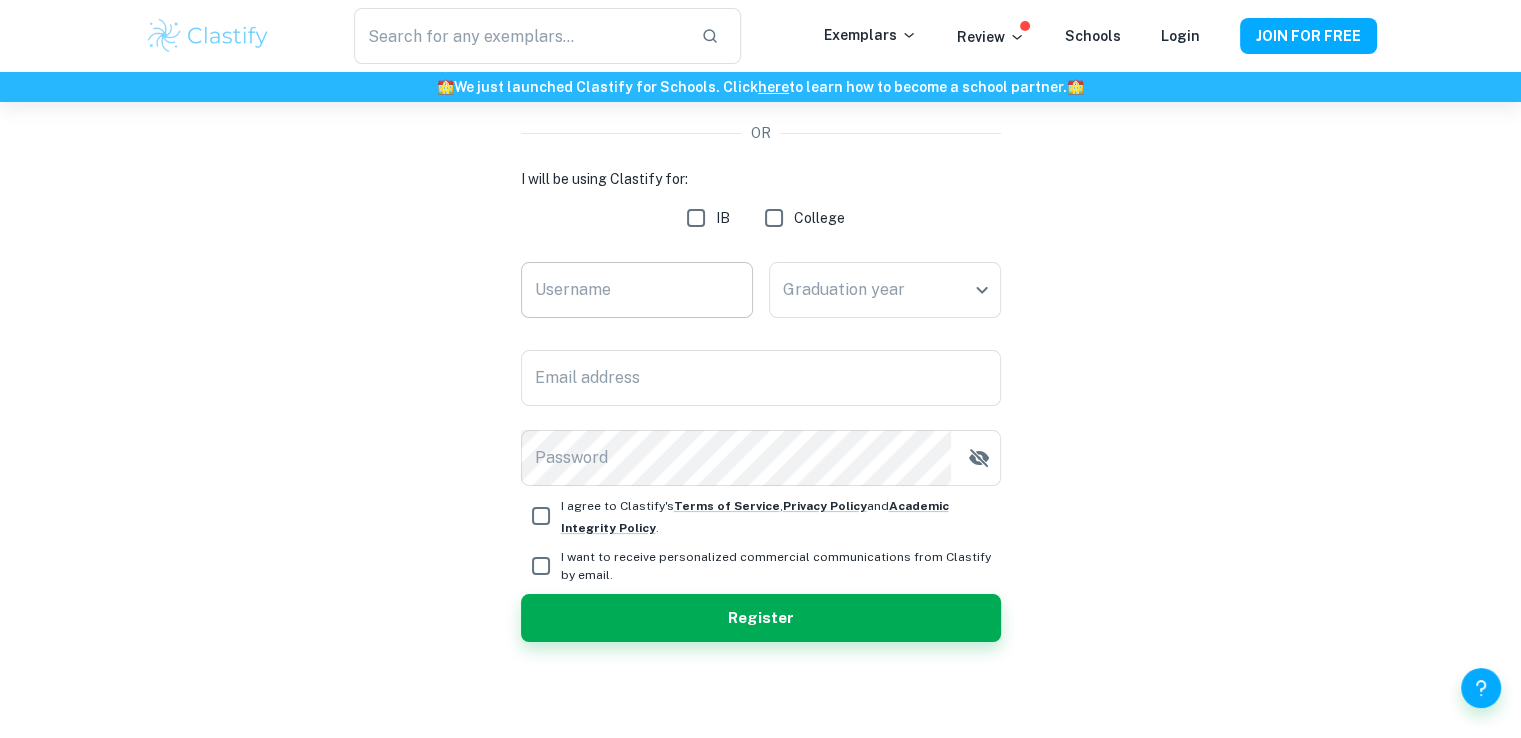 scroll, scrollTop: 0, scrollLeft: 0, axis: both 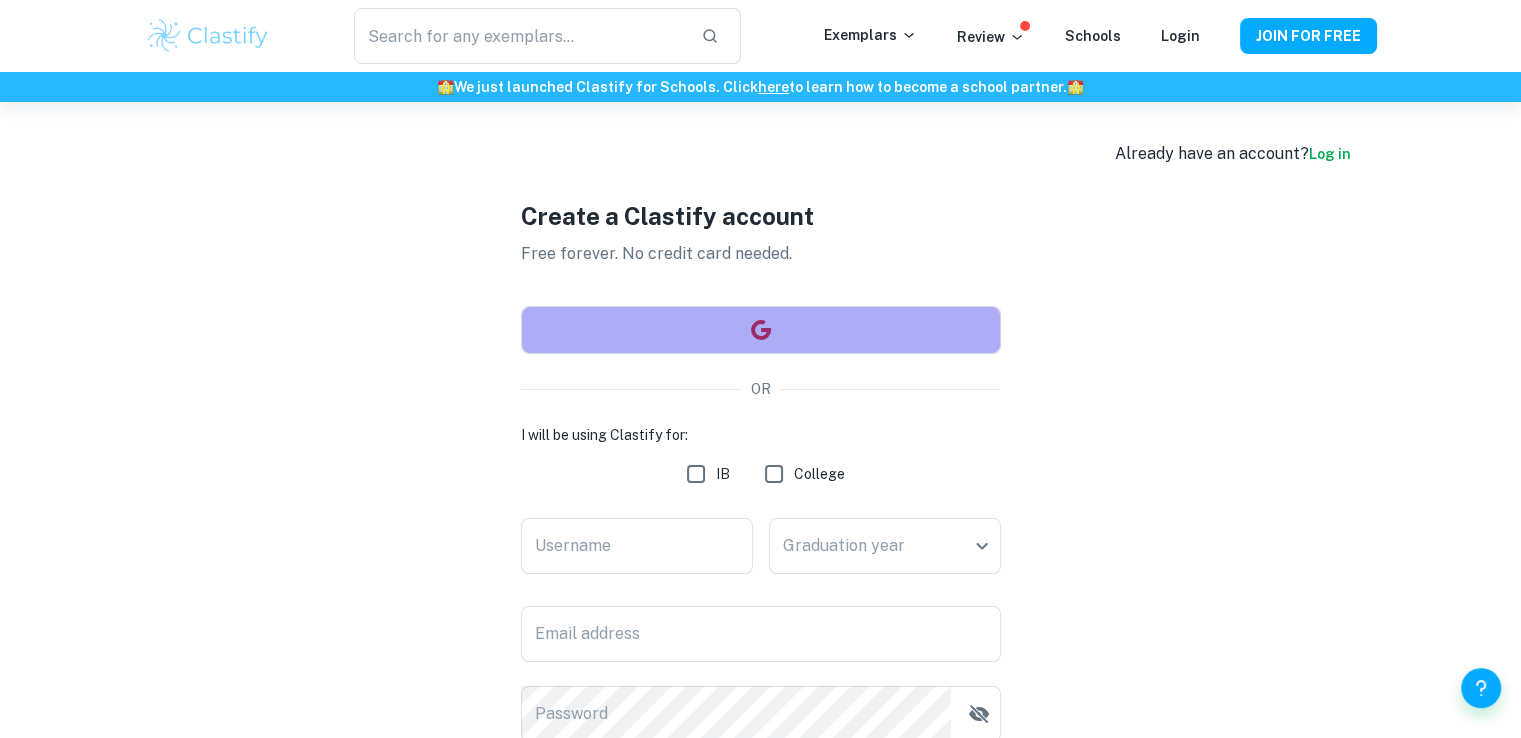 click 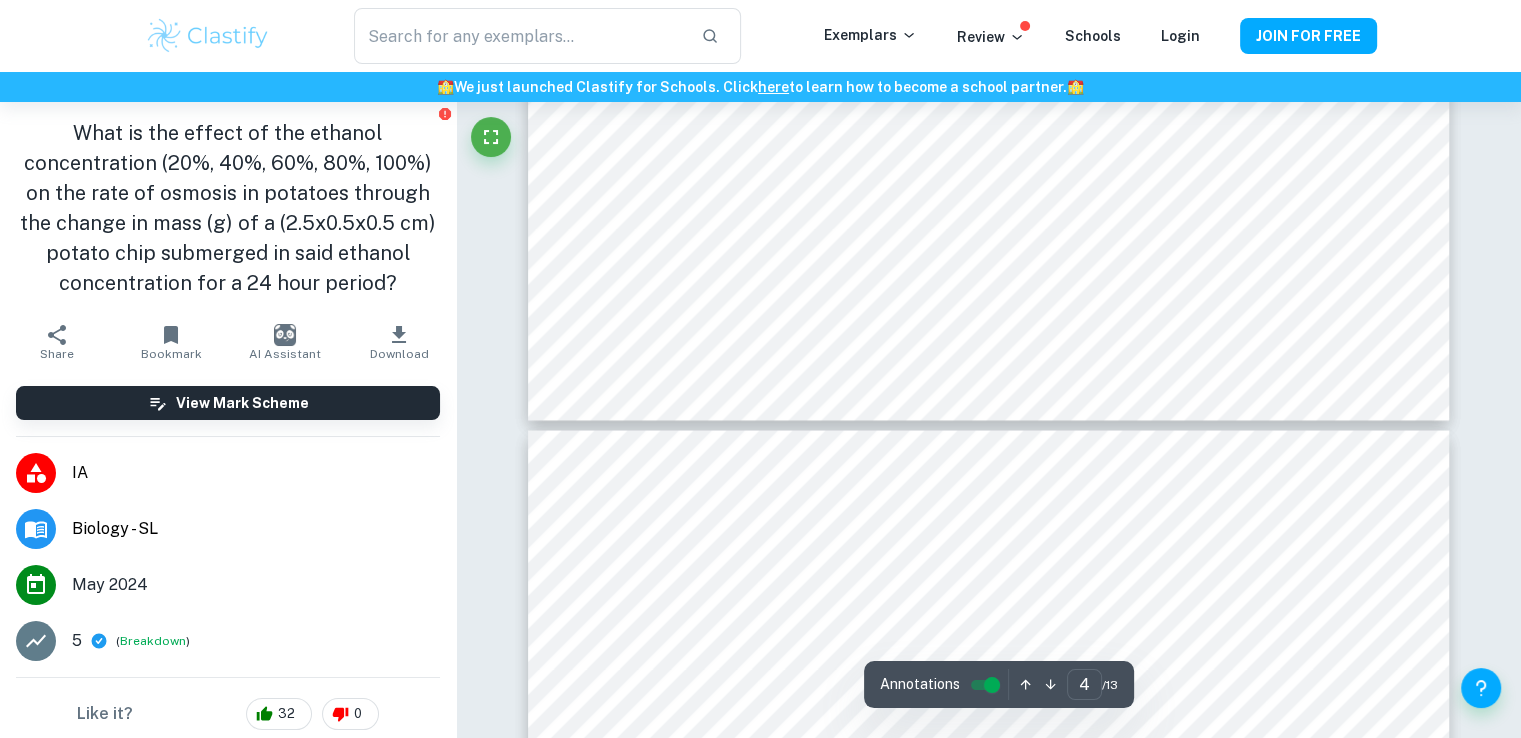 type on "3" 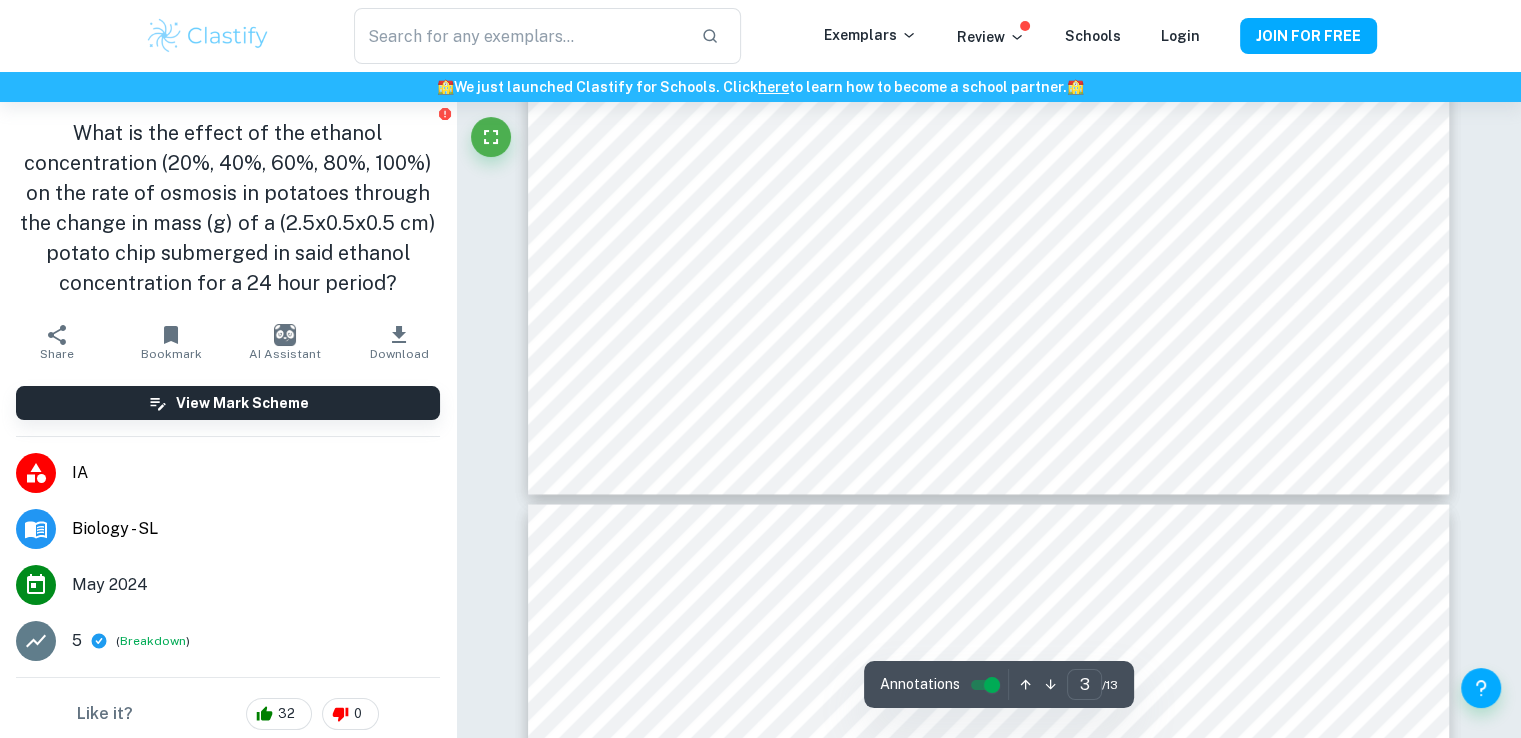 scroll, scrollTop: 3384, scrollLeft: 0, axis: vertical 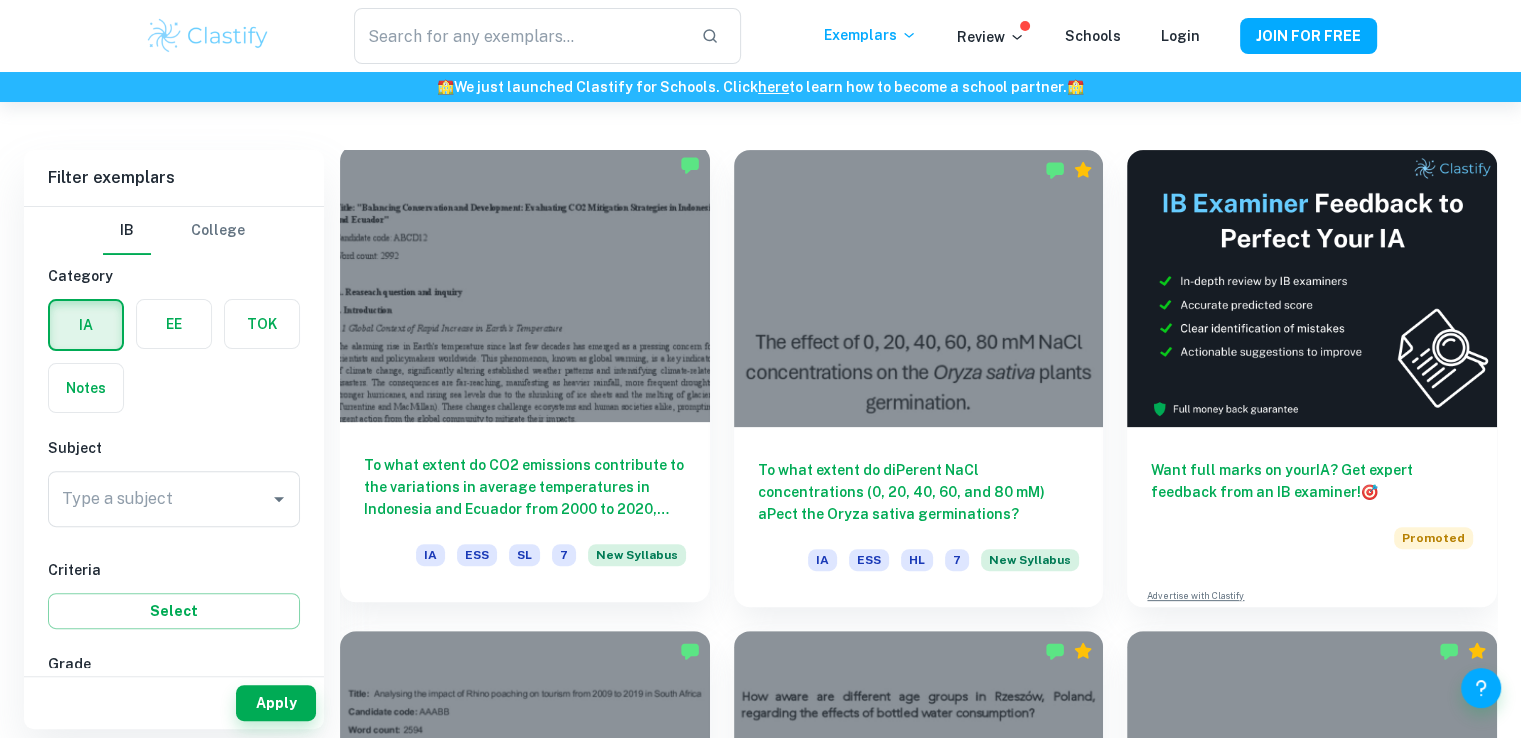 click at bounding box center [525, 283] 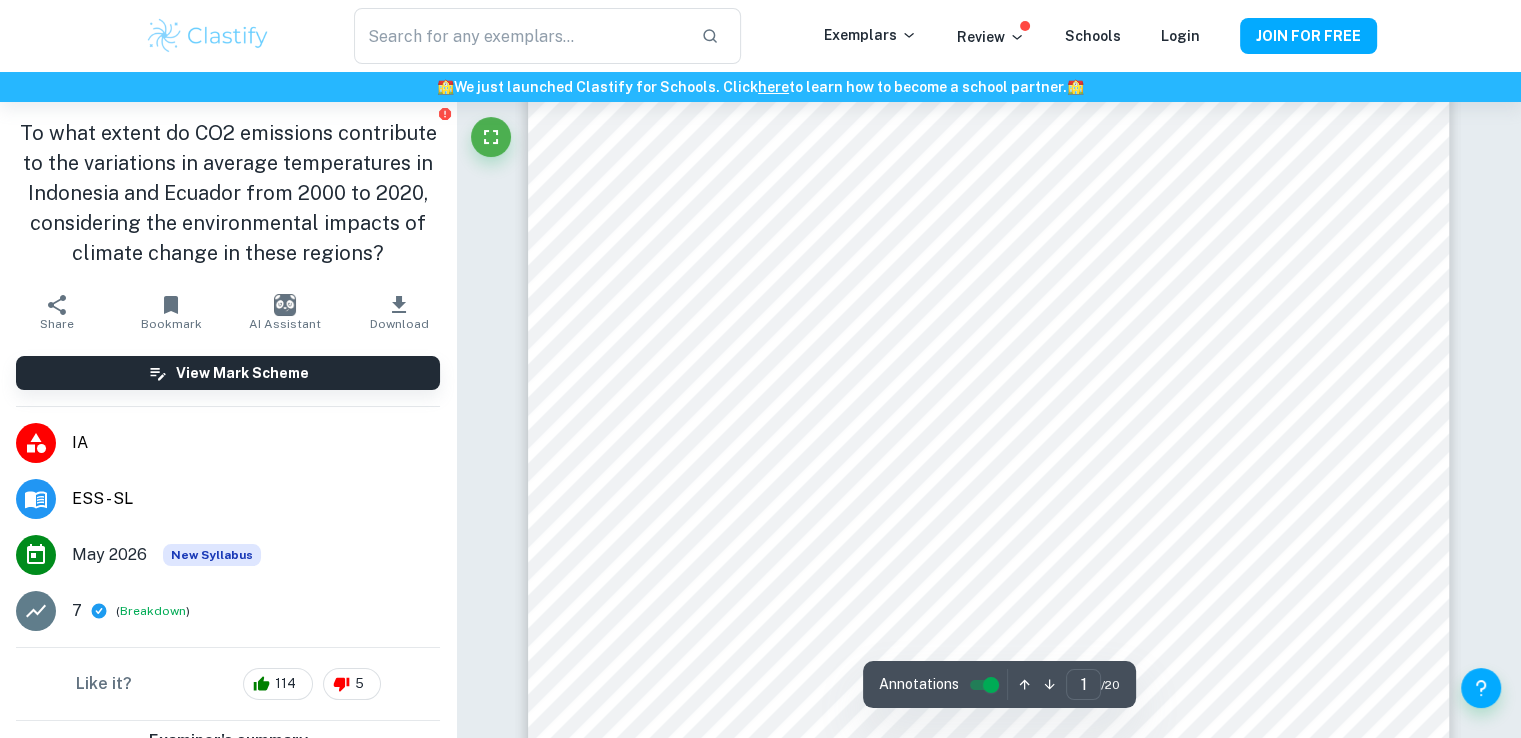 scroll, scrollTop: 754, scrollLeft: 0, axis: vertical 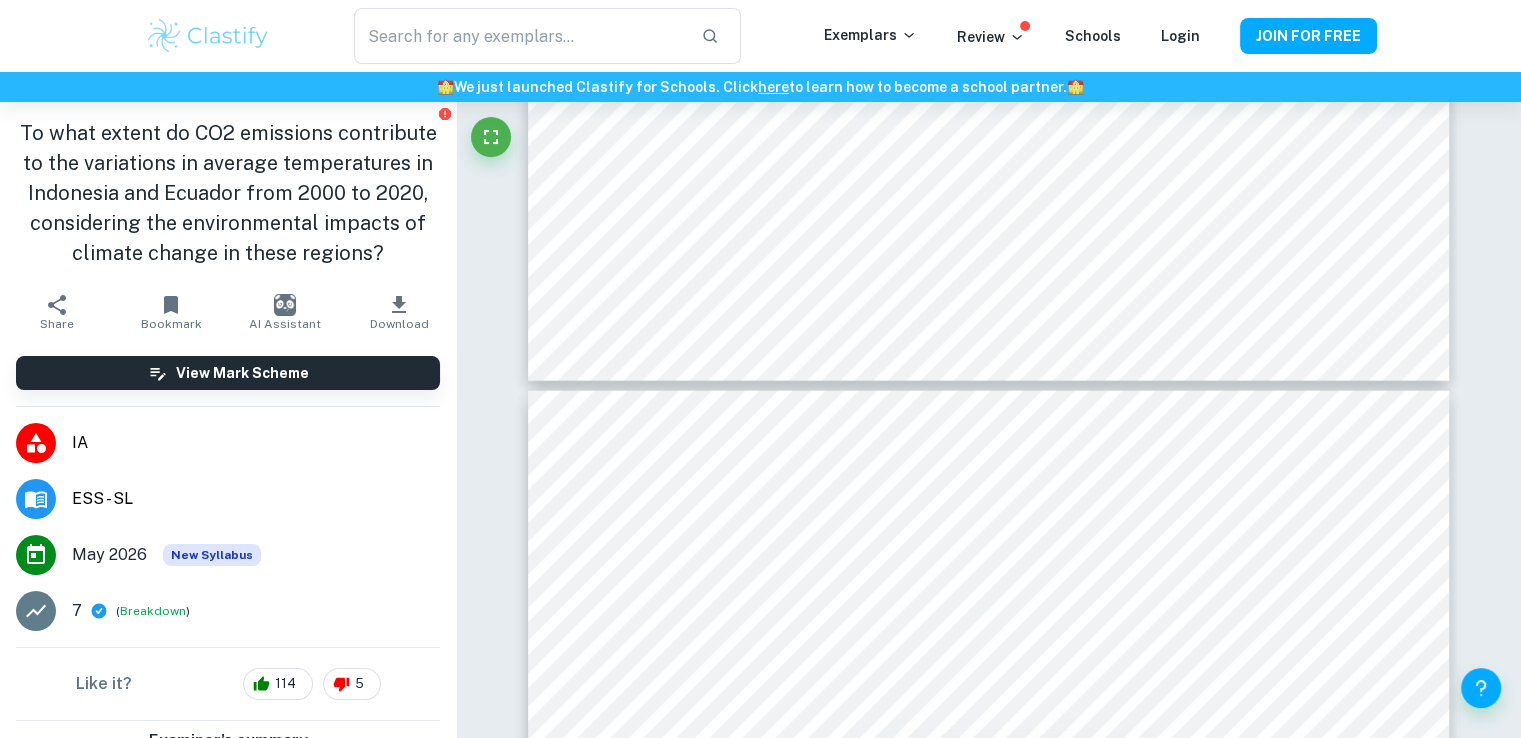 type on "5" 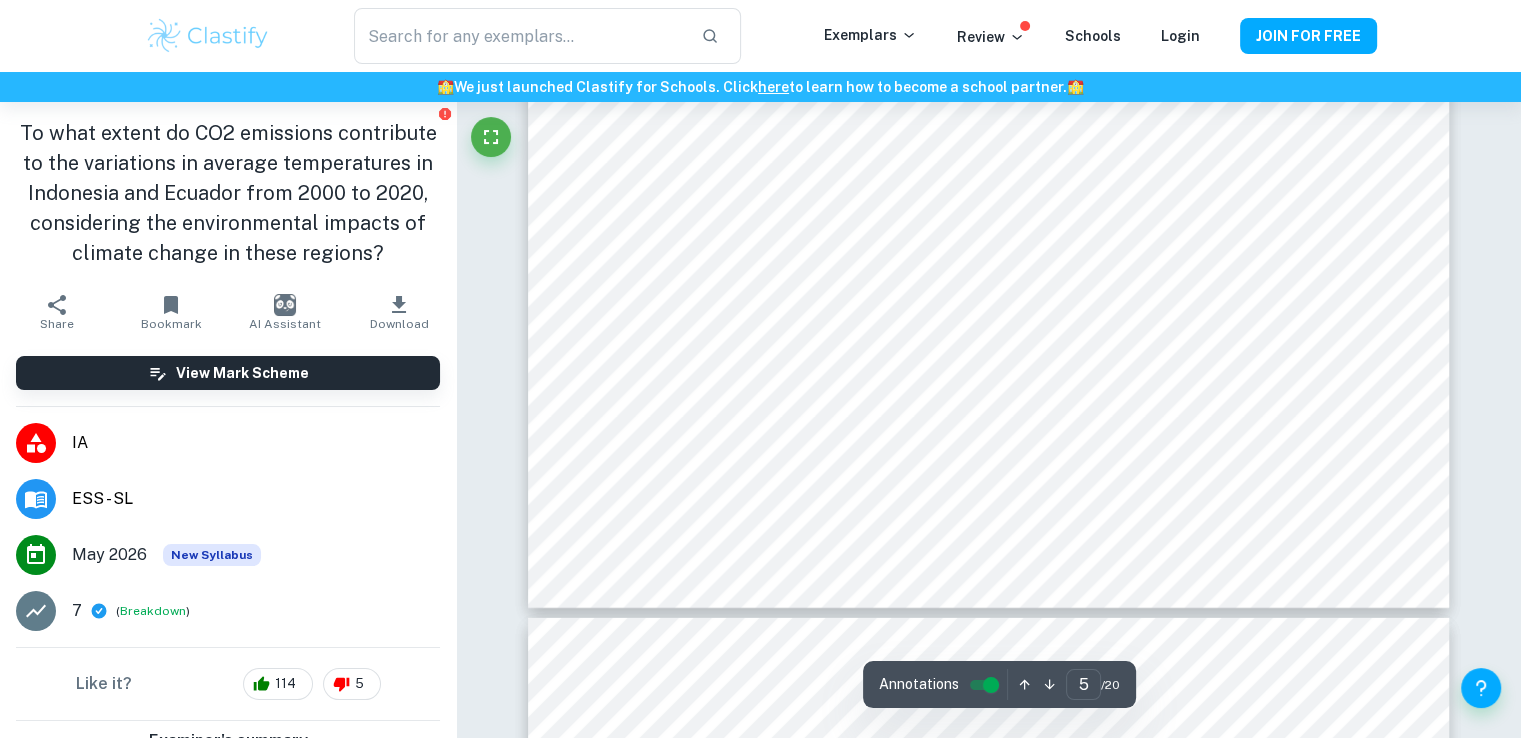 scroll, scrollTop: 5811, scrollLeft: 0, axis: vertical 